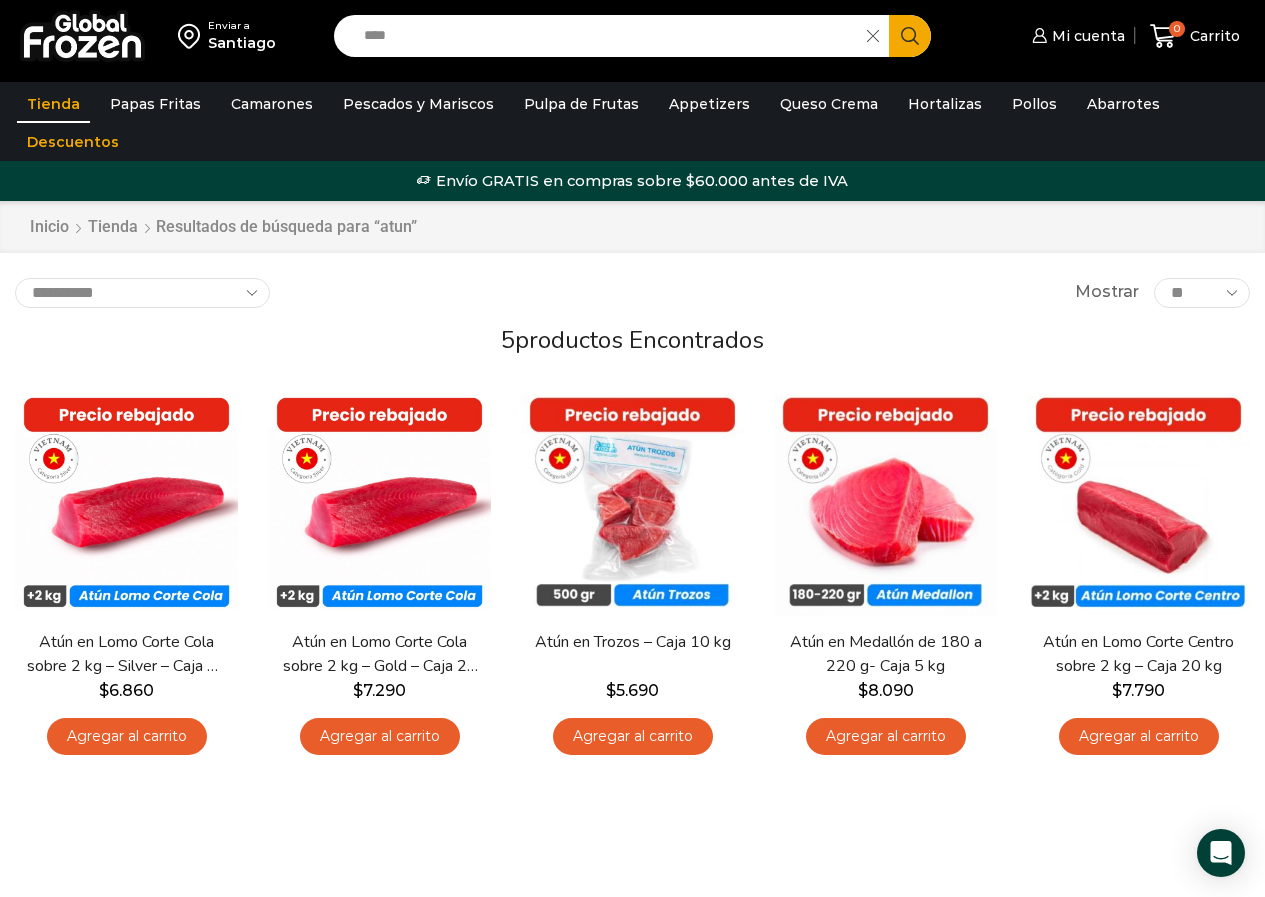 scroll, scrollTop: 0, scrollLeft: 0, axis: both 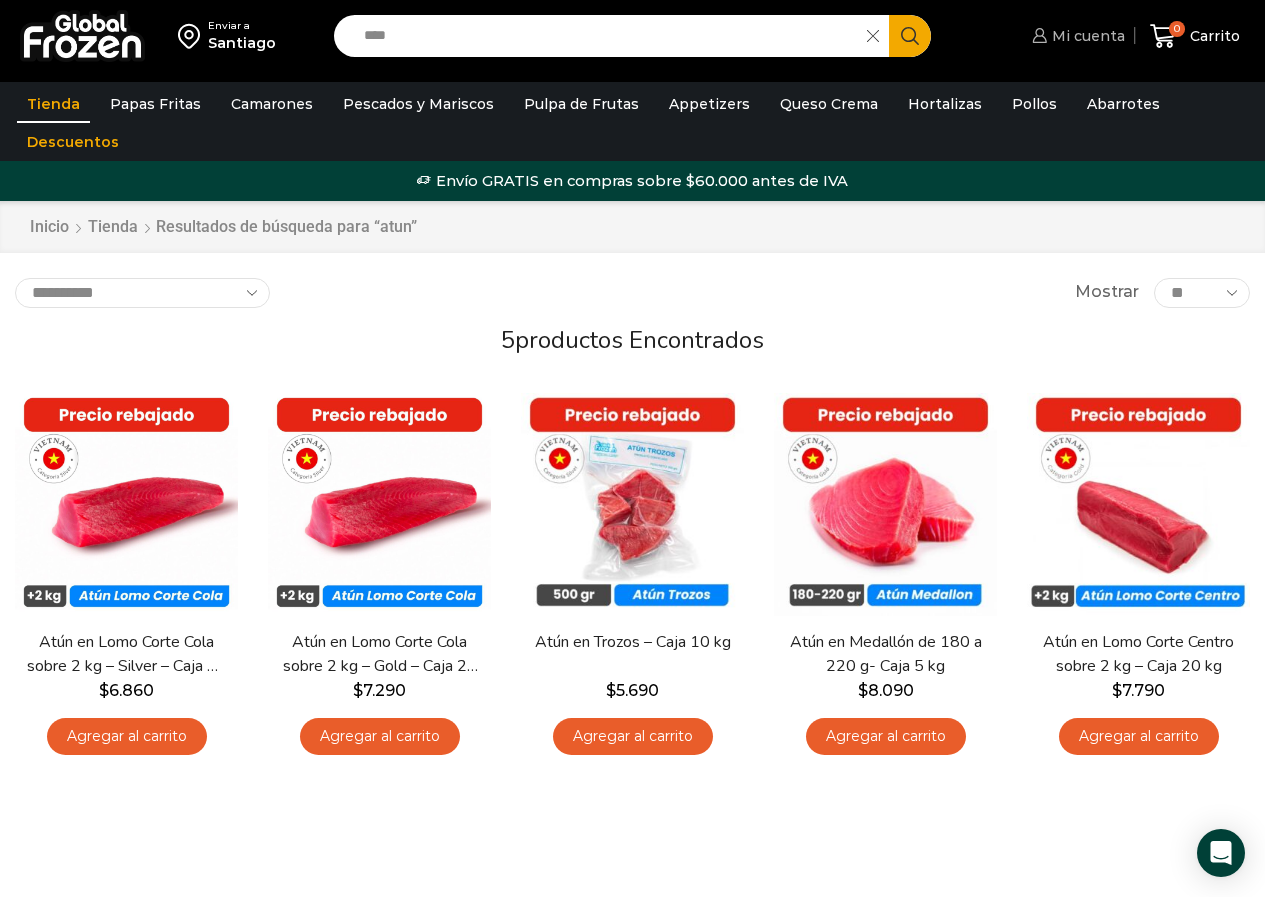 click on "Mi cuenta" at bounding box center (1086, 36) 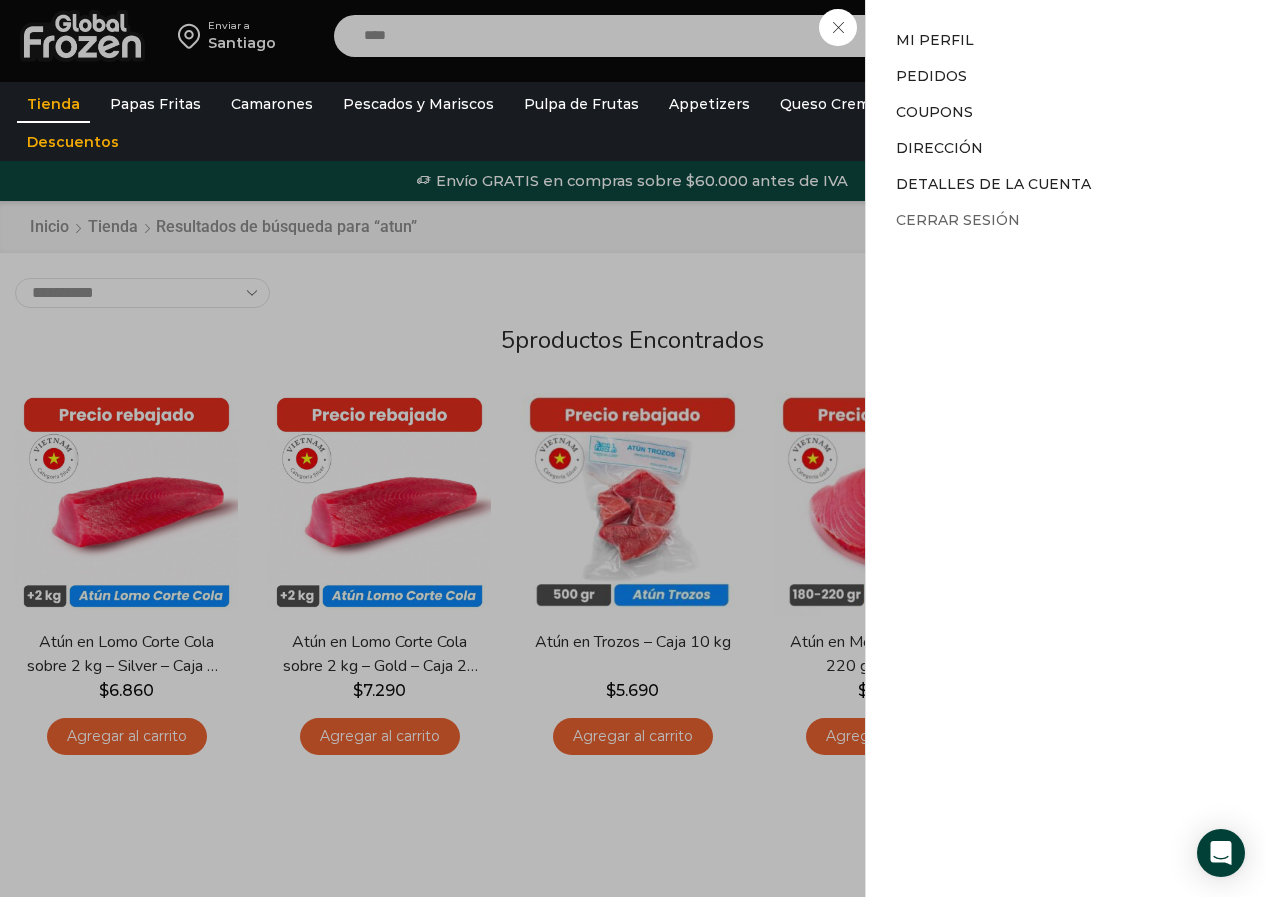 click on "Cerrar sesión" at bounding box center [958, 220] 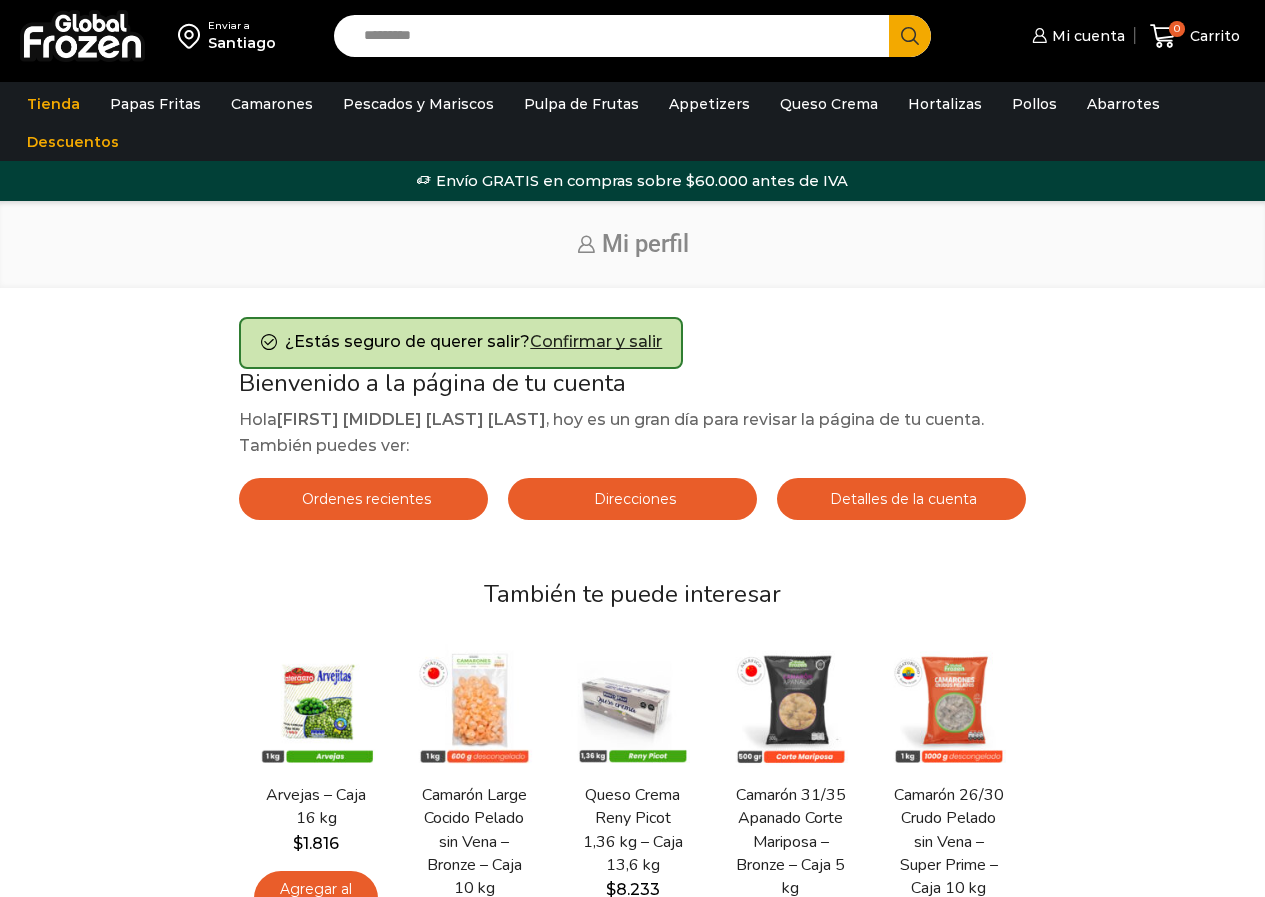 scroll, scrollTop: 0, scrollLeft: 0, axis: both 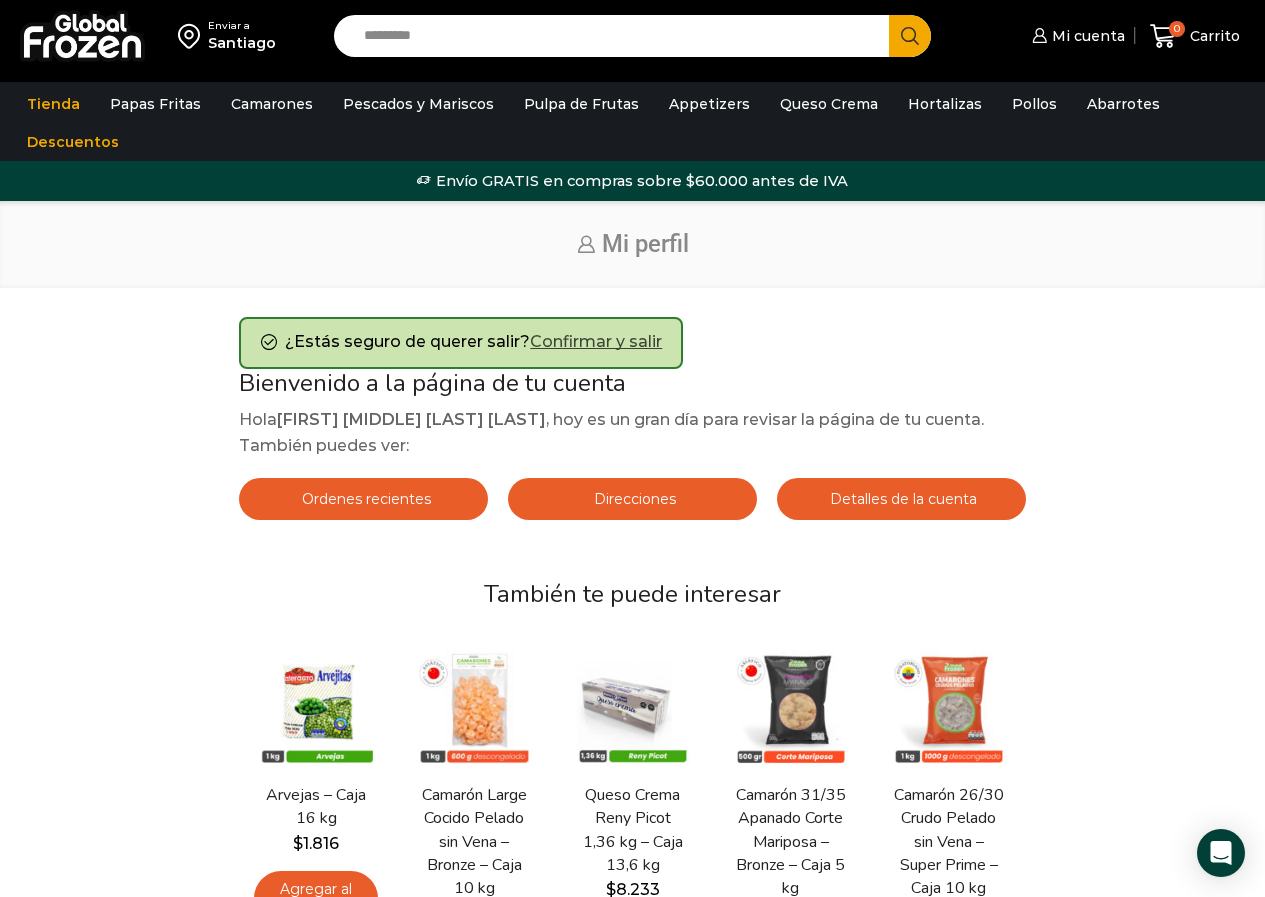 click on "Confirmar y salir" at bounding box center [596, 341] 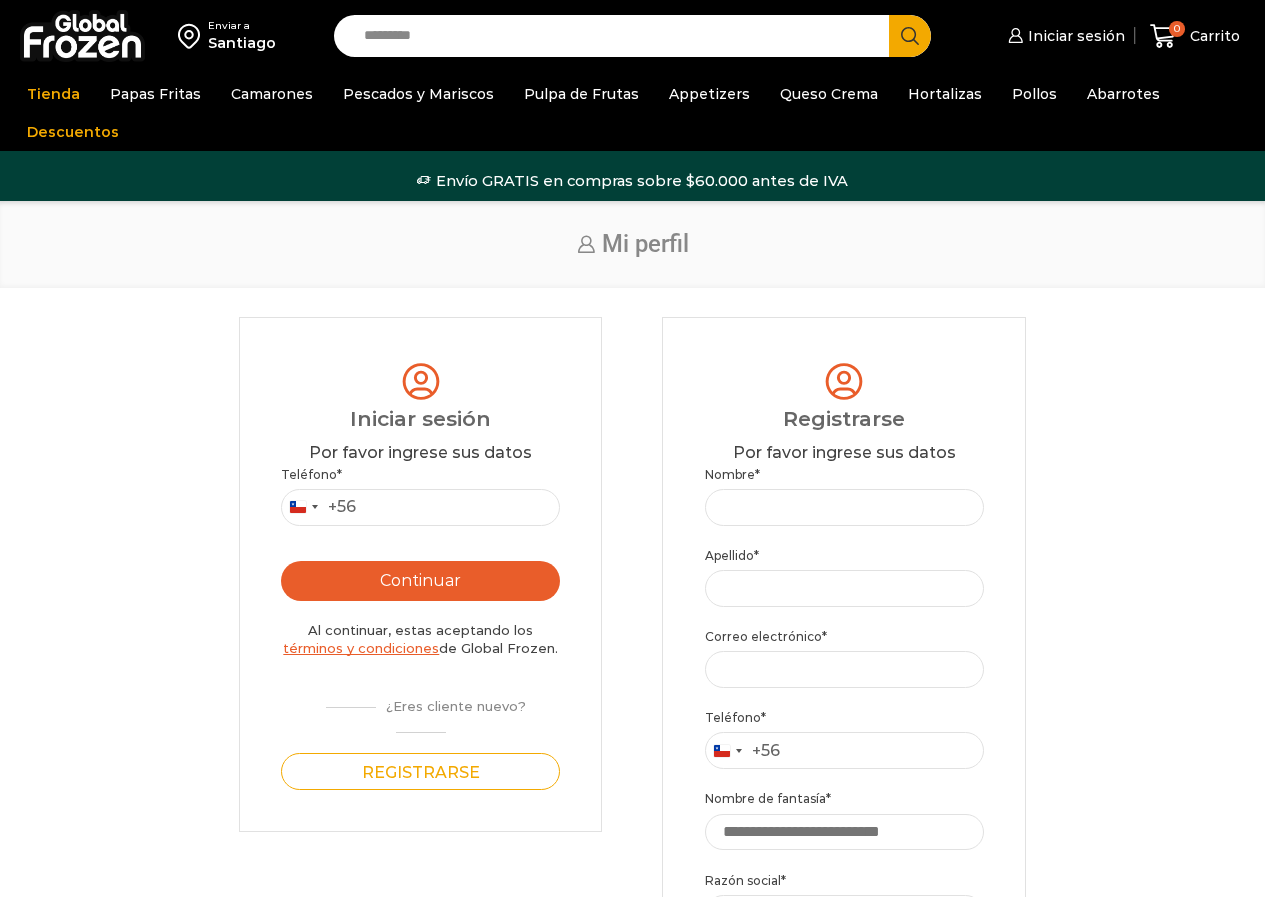 scroll, scrollTop: 0, scrollLeft: 0, axis: both 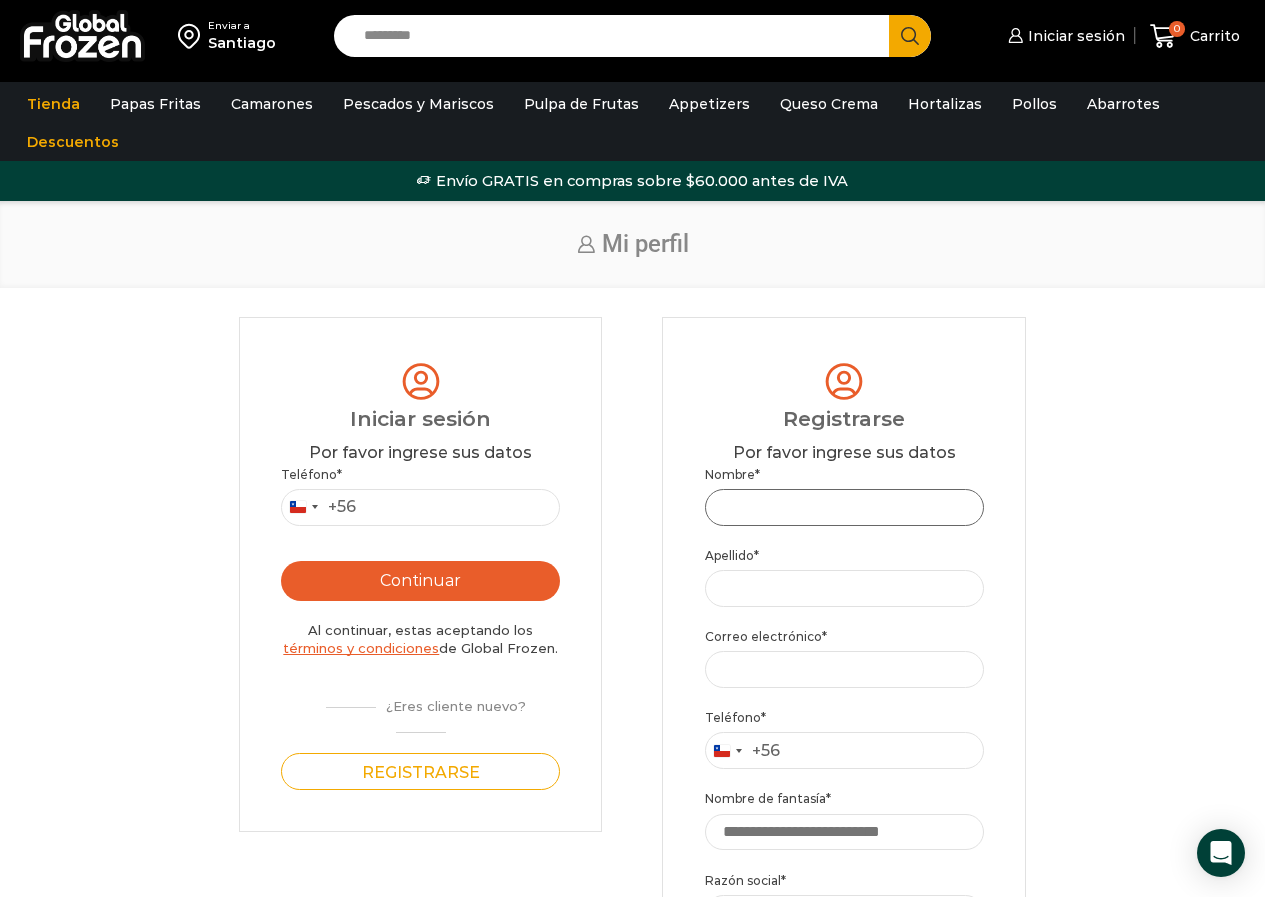 click on "Nombre  *" at bounding box center (844, 507) 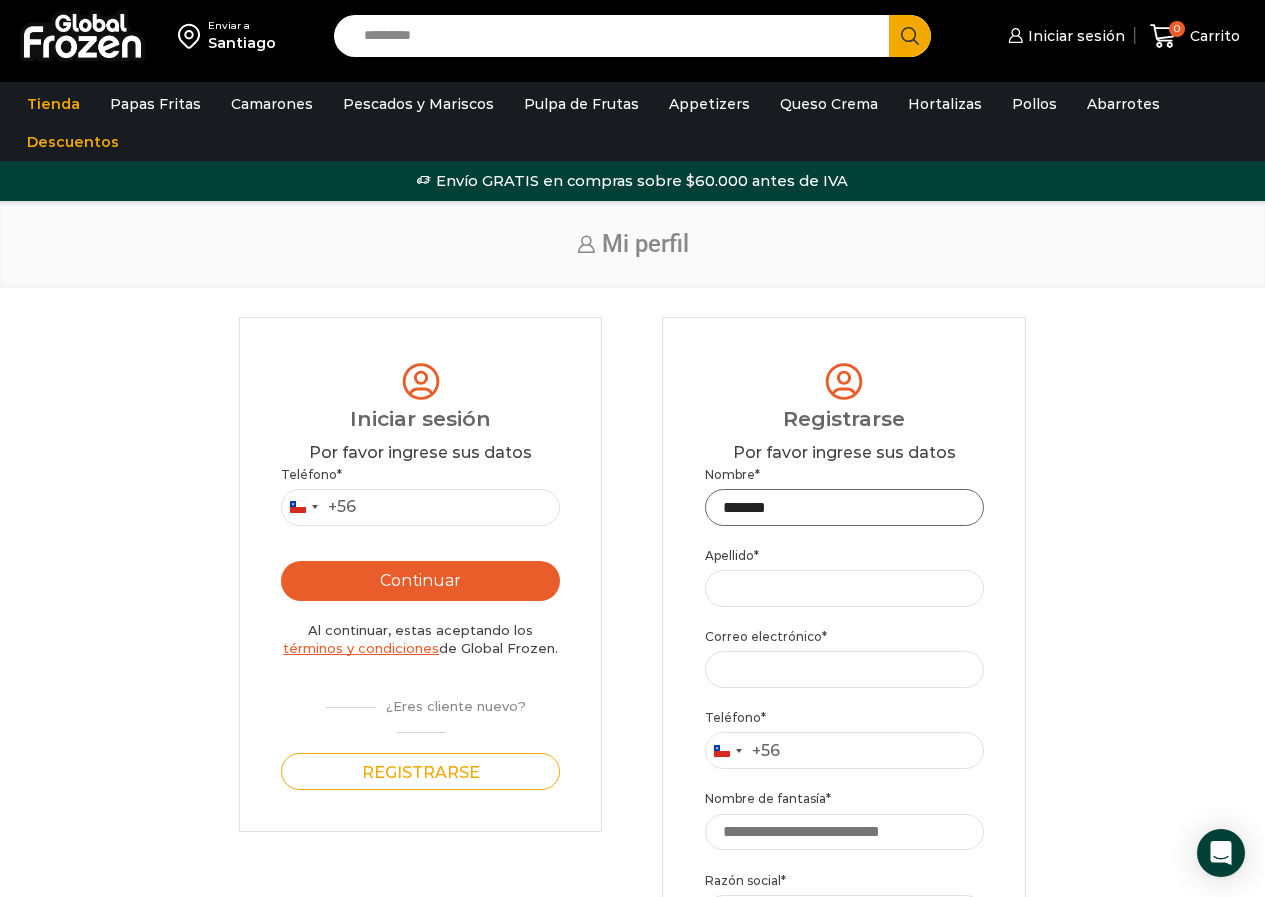 type on "*******" 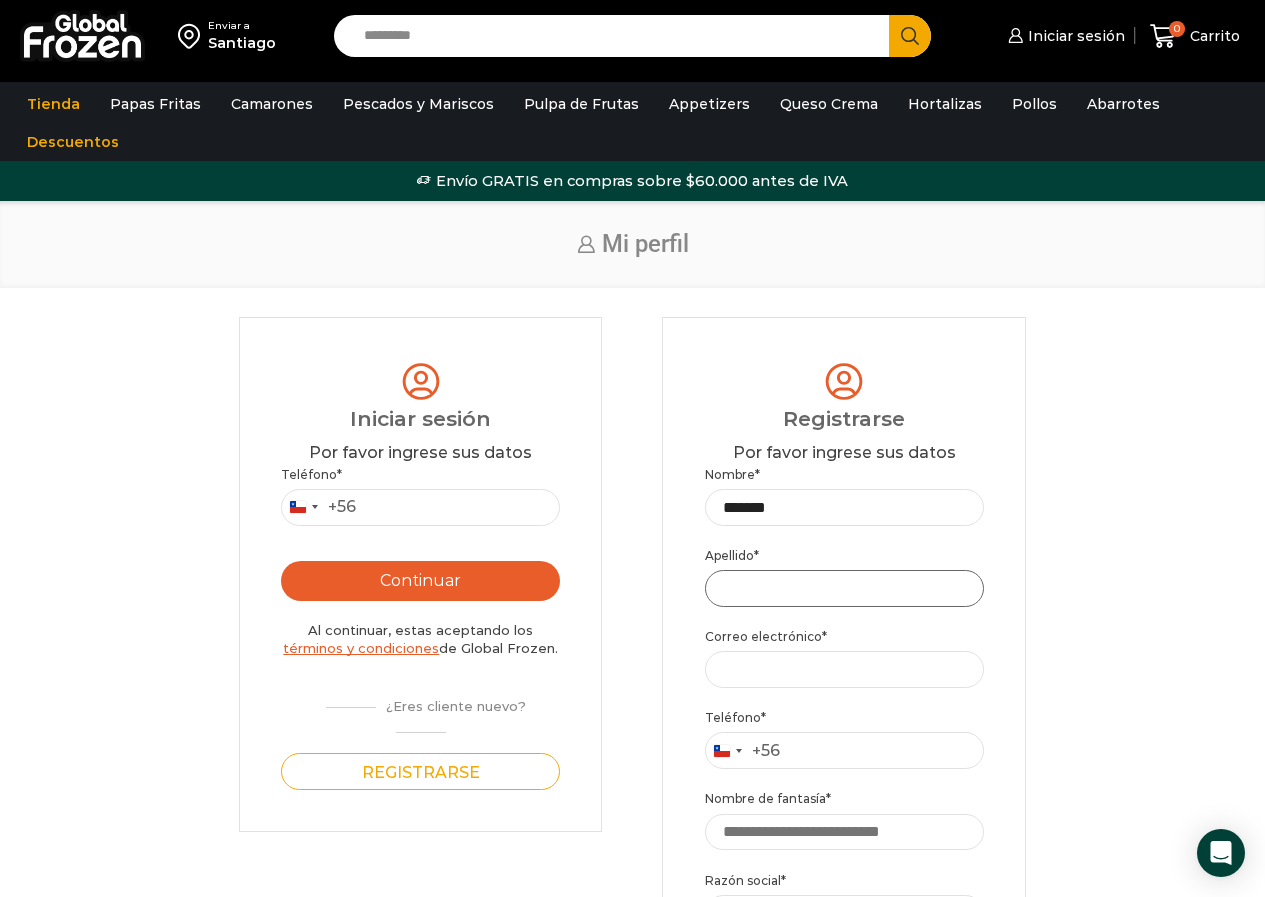 click on "Apellido  *" at bounding box center [844, 588] 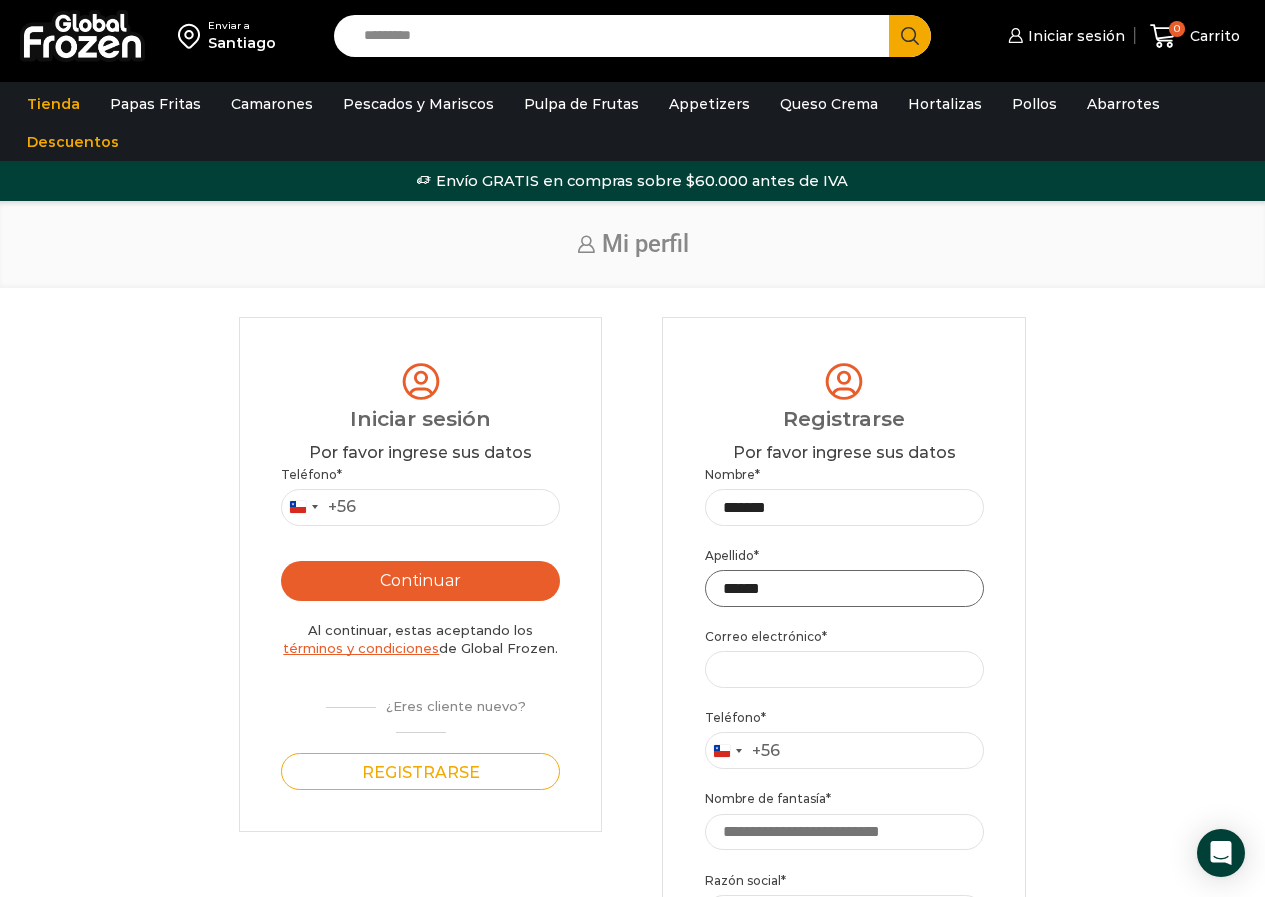 type on "******" 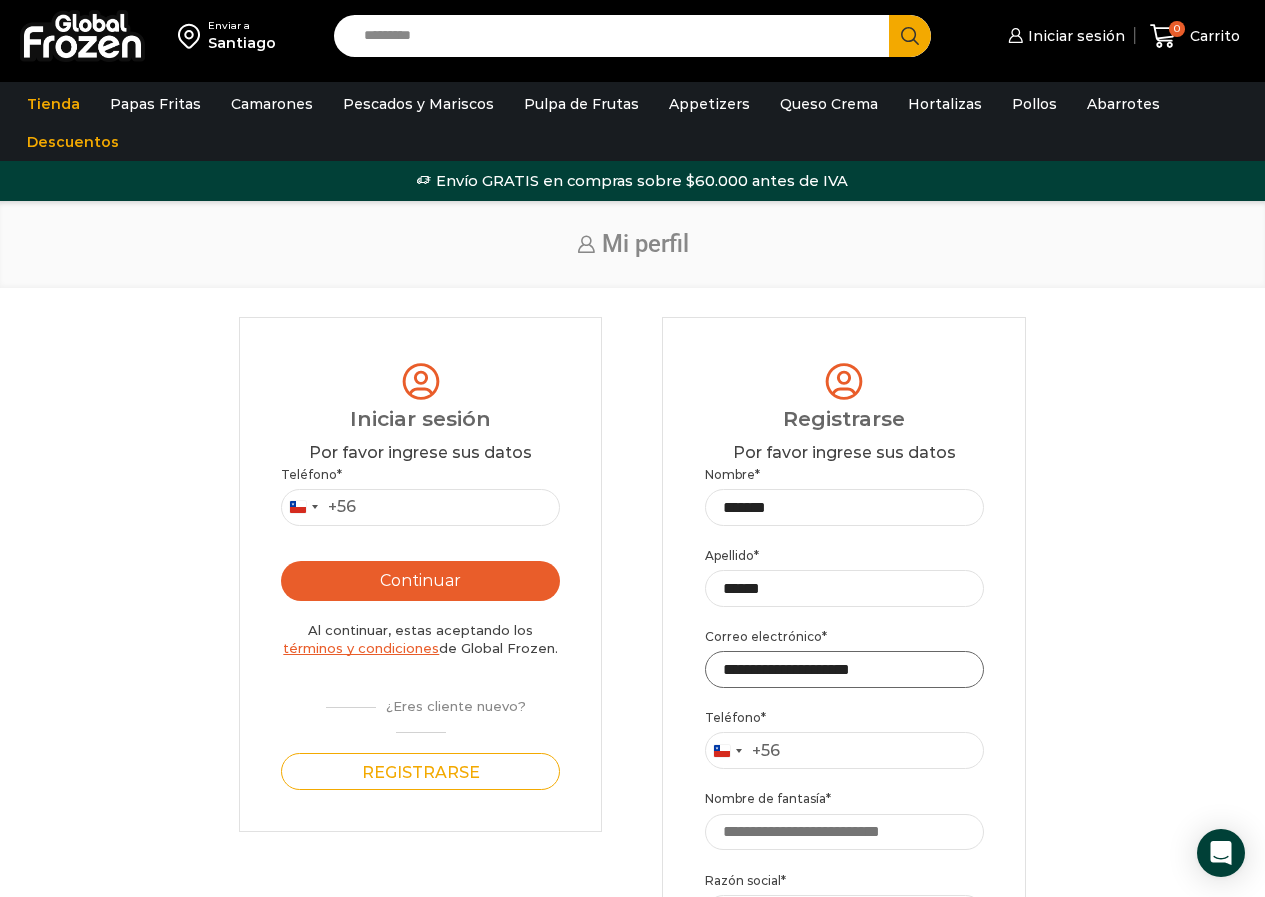 drag, startPoint x: 832, startPoint y: 677, endPoint x: 755, endPoint y: 680, distance: 77.05842 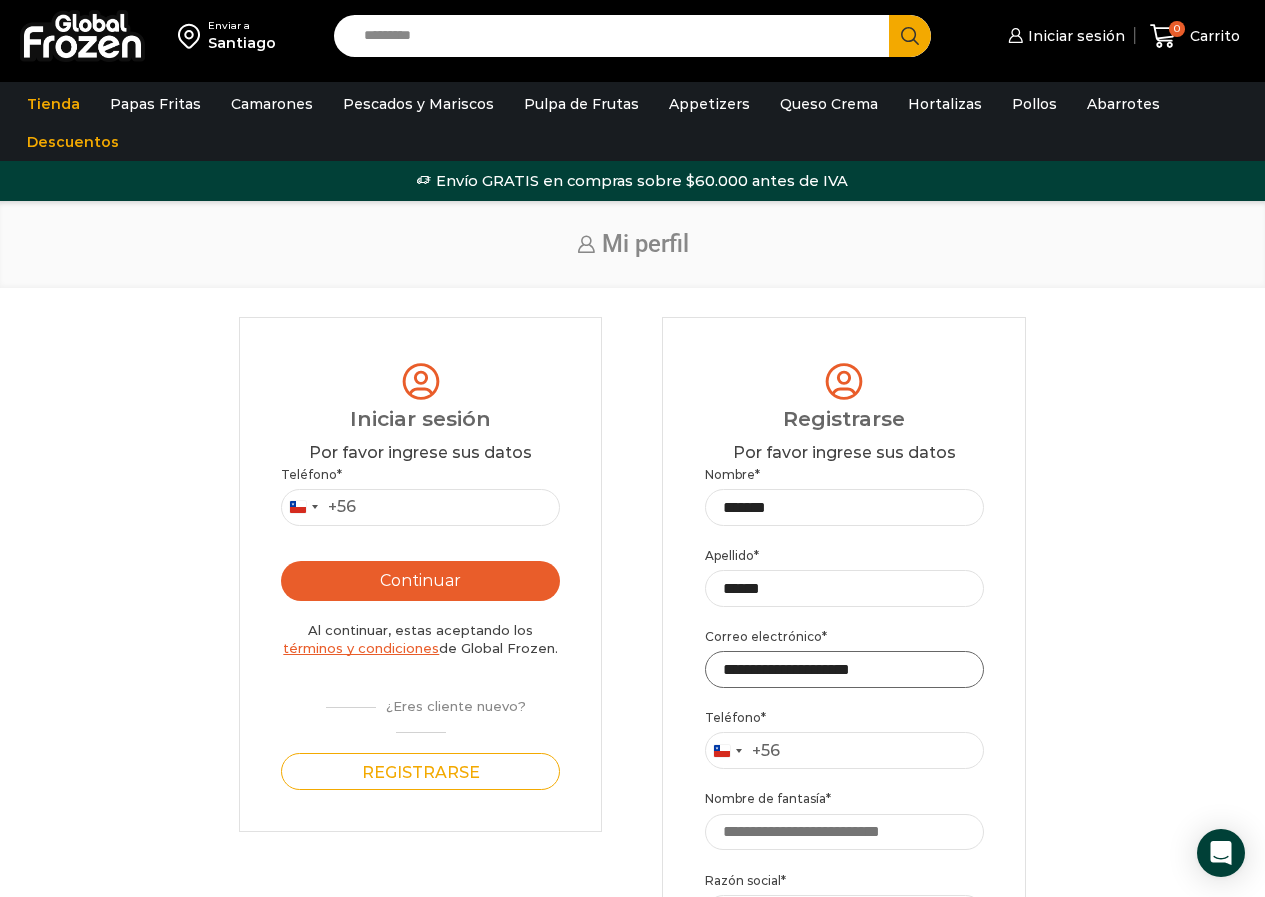 click on "**********" at bounding box center (844, 669) 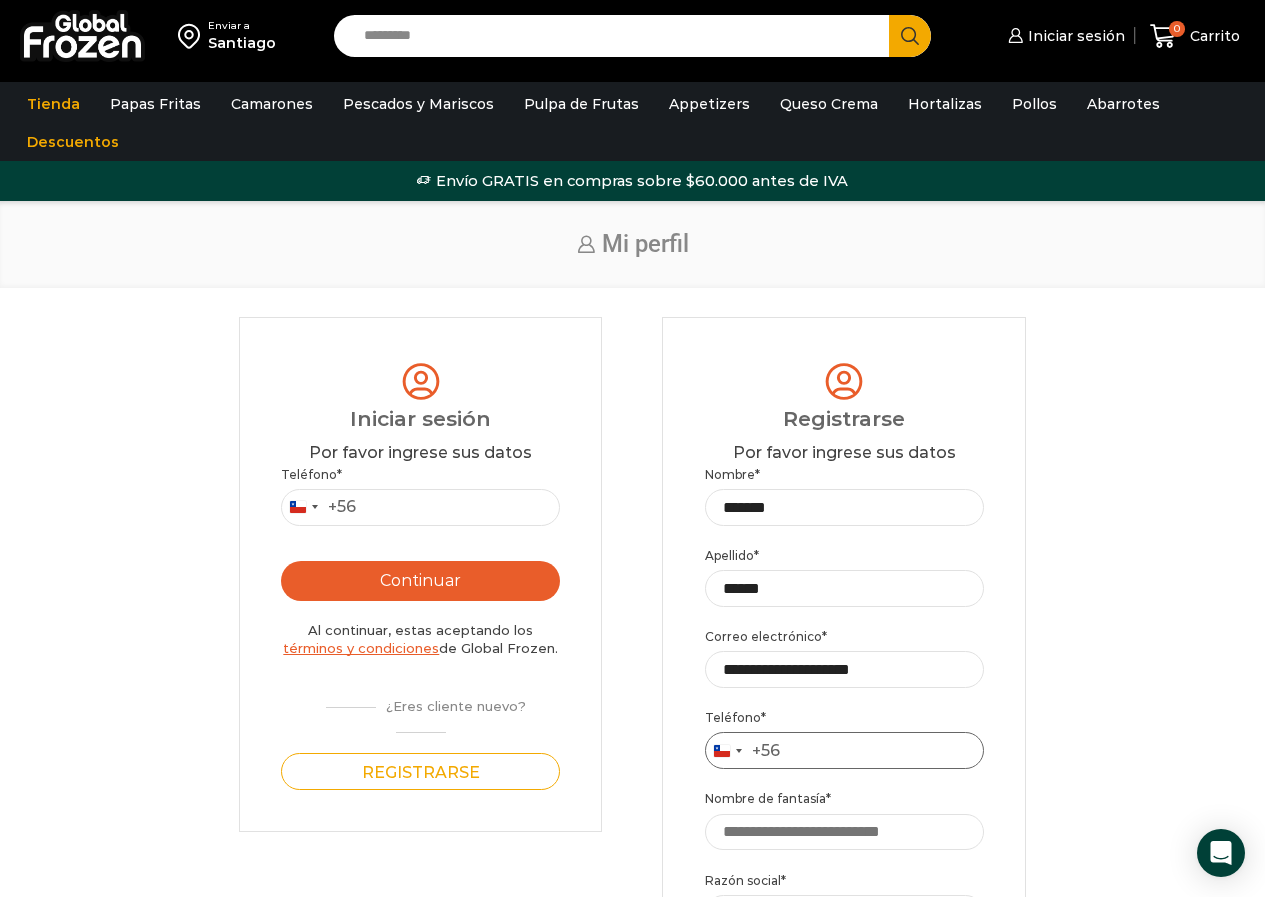 click on "Teléfono  *" at bounding box center [844, 750] 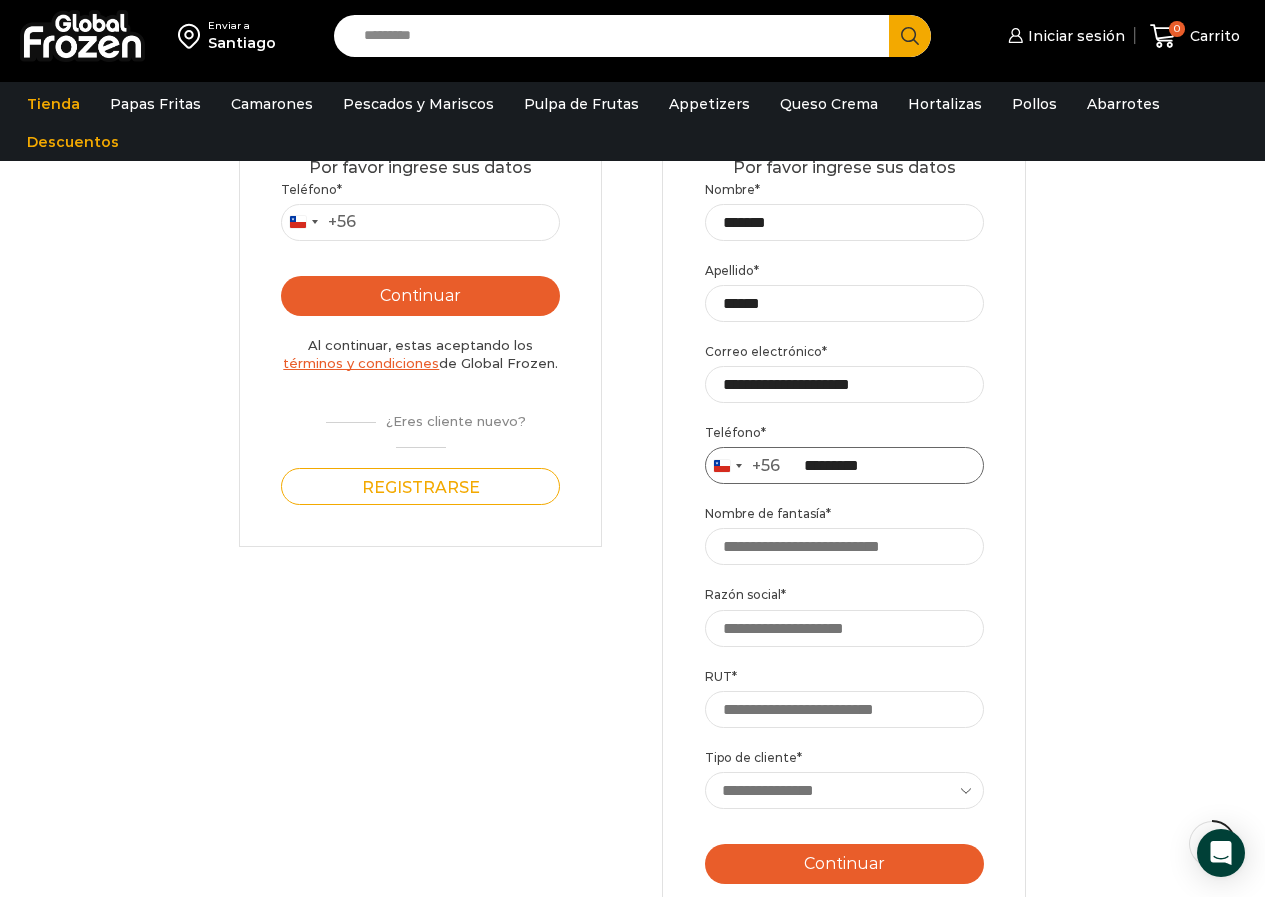 scroll, scrollTop: 300, scrollLeft: 0, axis: vertical 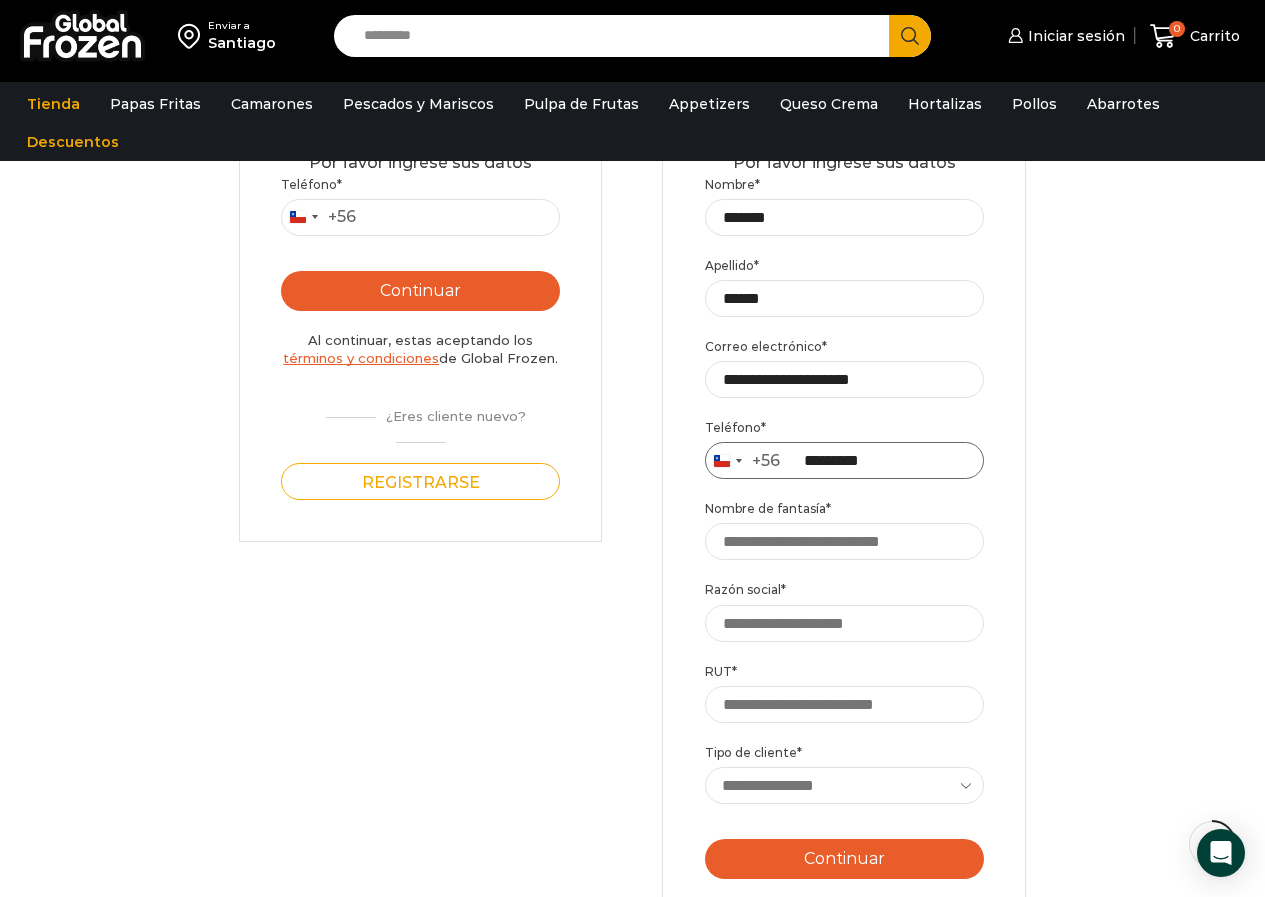 type on "*********" 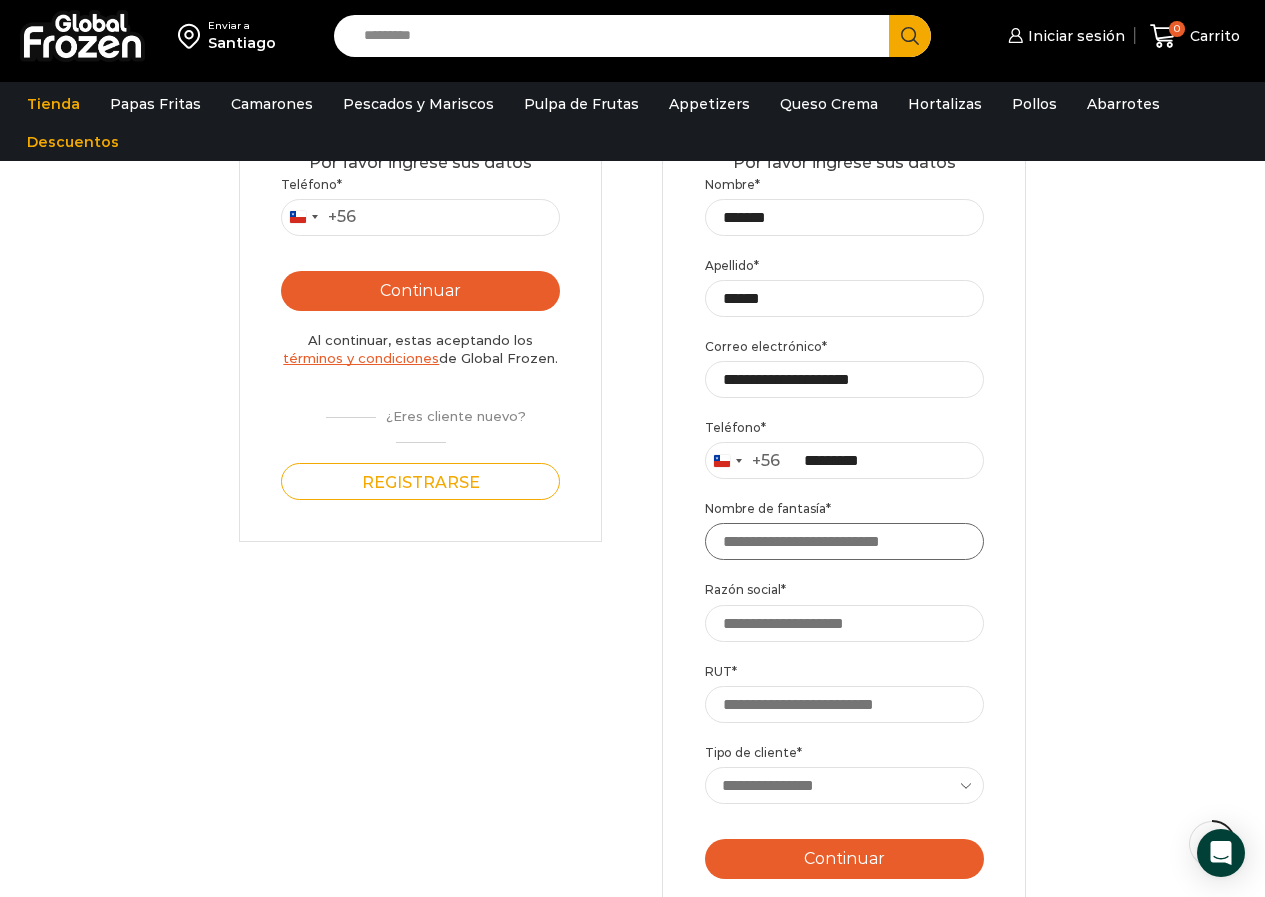 click on "Nombre de fantasía  *" at bounding box center (844, 541) 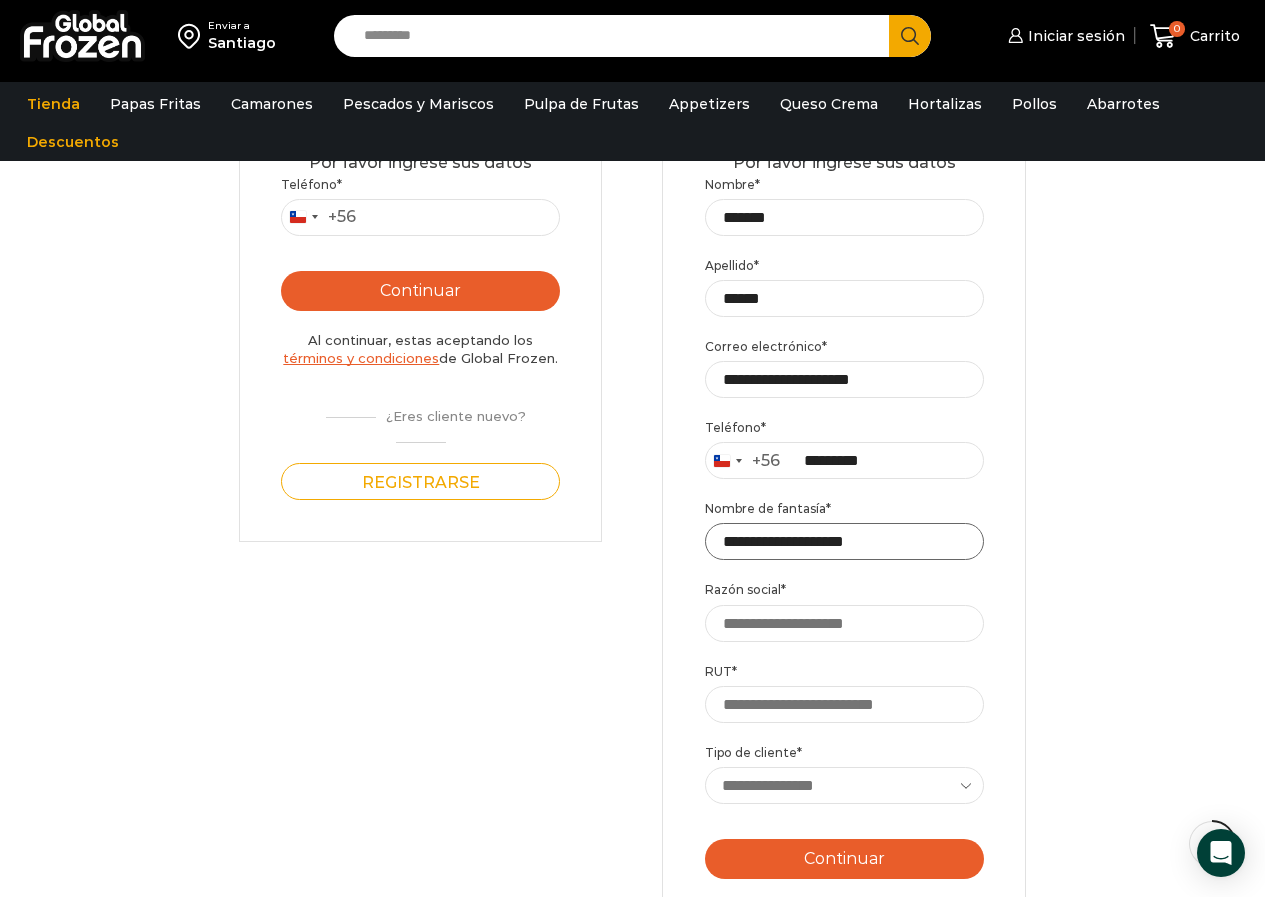 drag, startPoint x: 917, startPoint y: 549, endPoint x: 676, endPoint y: 547, distance: 241.0083 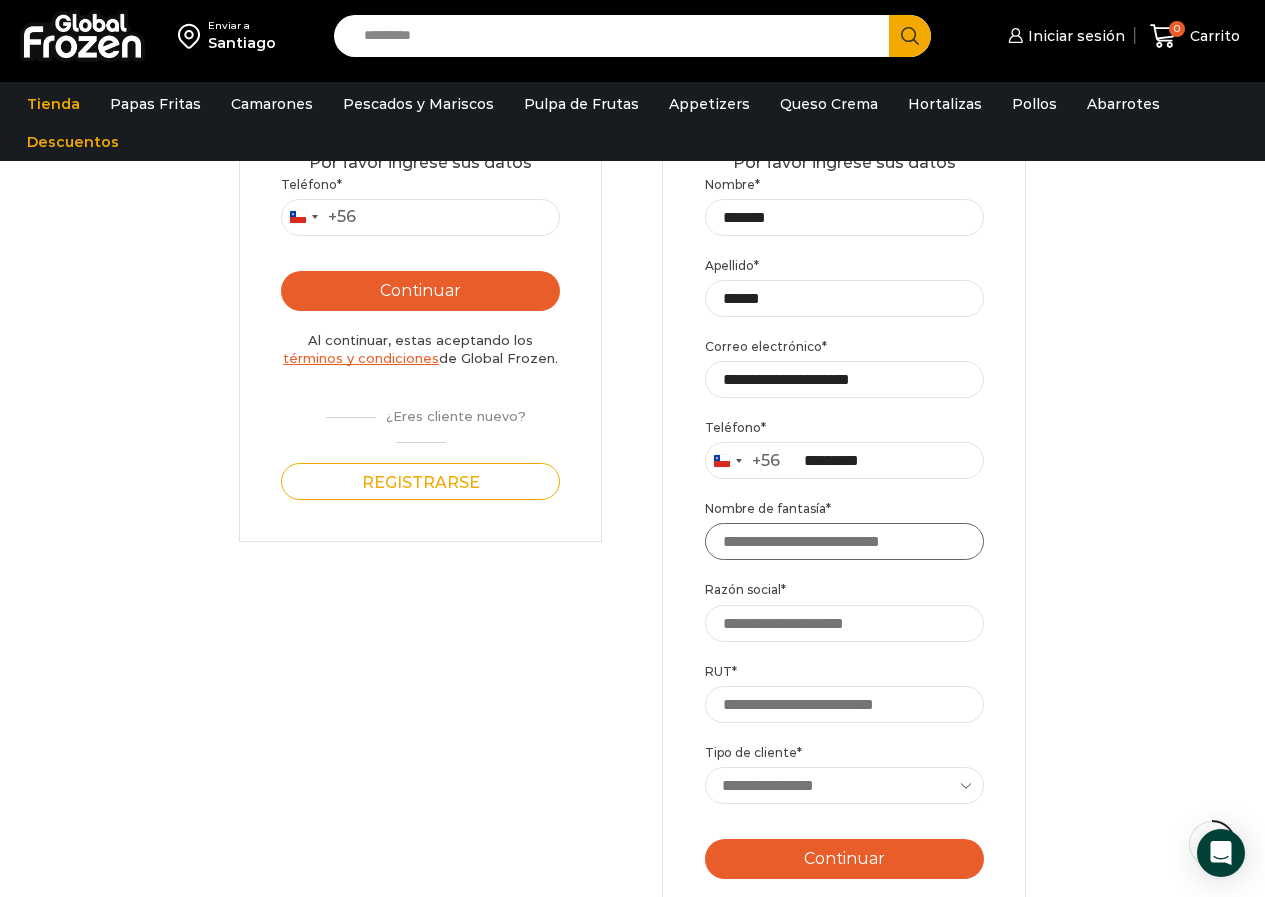 click on "Nombre de fantasía  *" at bounding box center (844, 541) 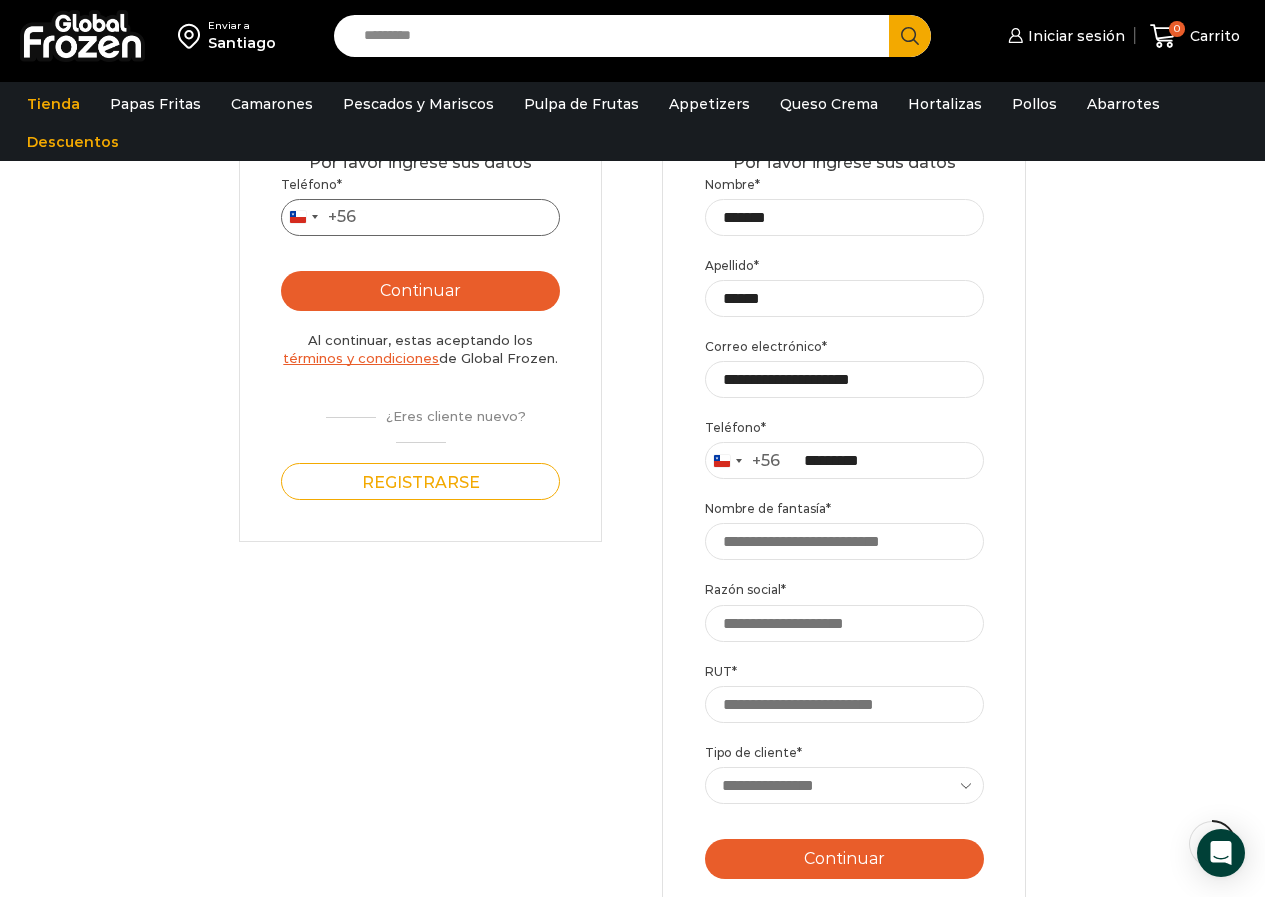 click on "Teléfono
*" at bounding box center [420, 217] 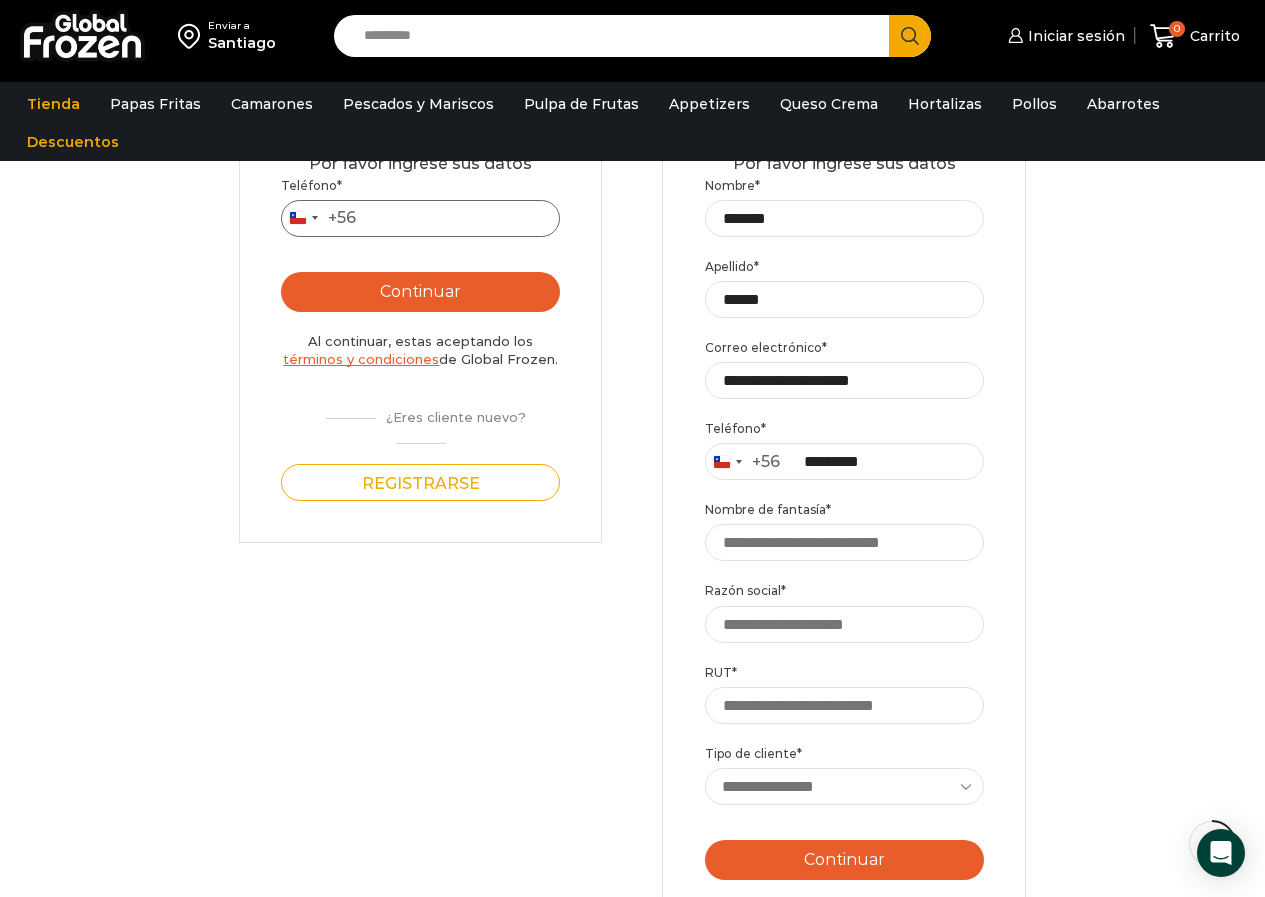 scroll, scrollTop: 300, scrollLeft: 0, axis: vertical 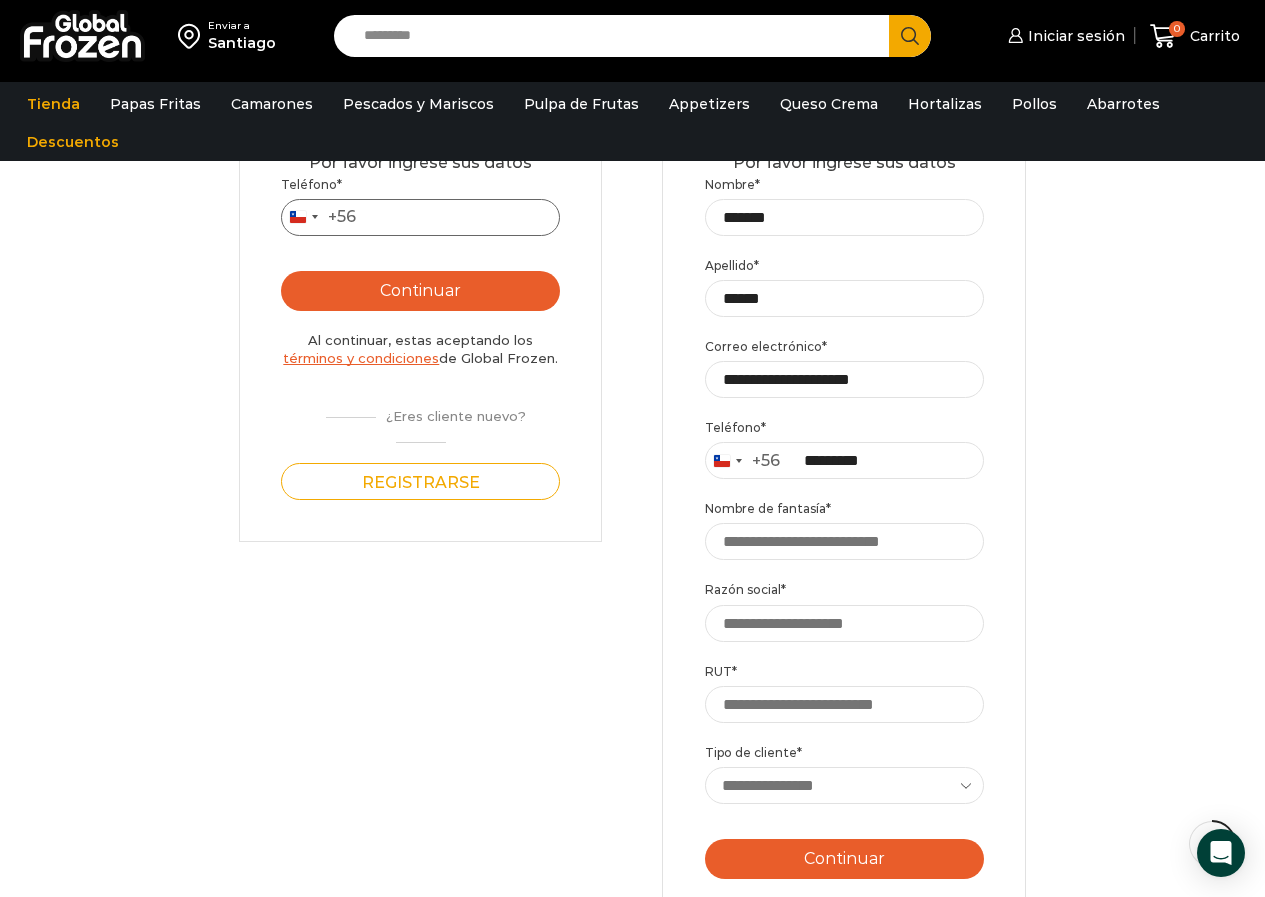 click on "Teléfono
*" at bounding box center [420, 217] 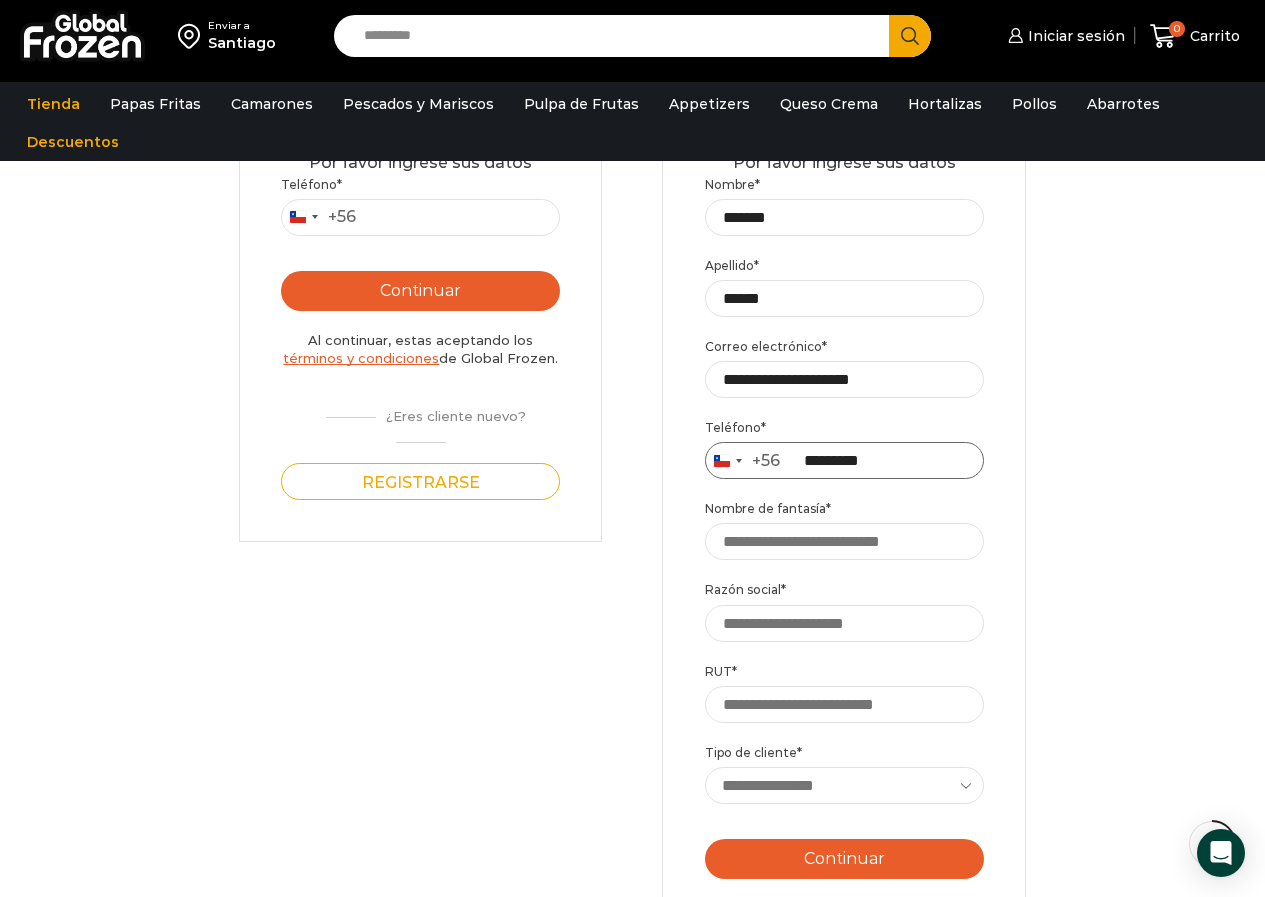 drag, startPoint x: 902, startPoint y: 464, endPoint x: 792, endPoint y: 461, distance: 110.0409 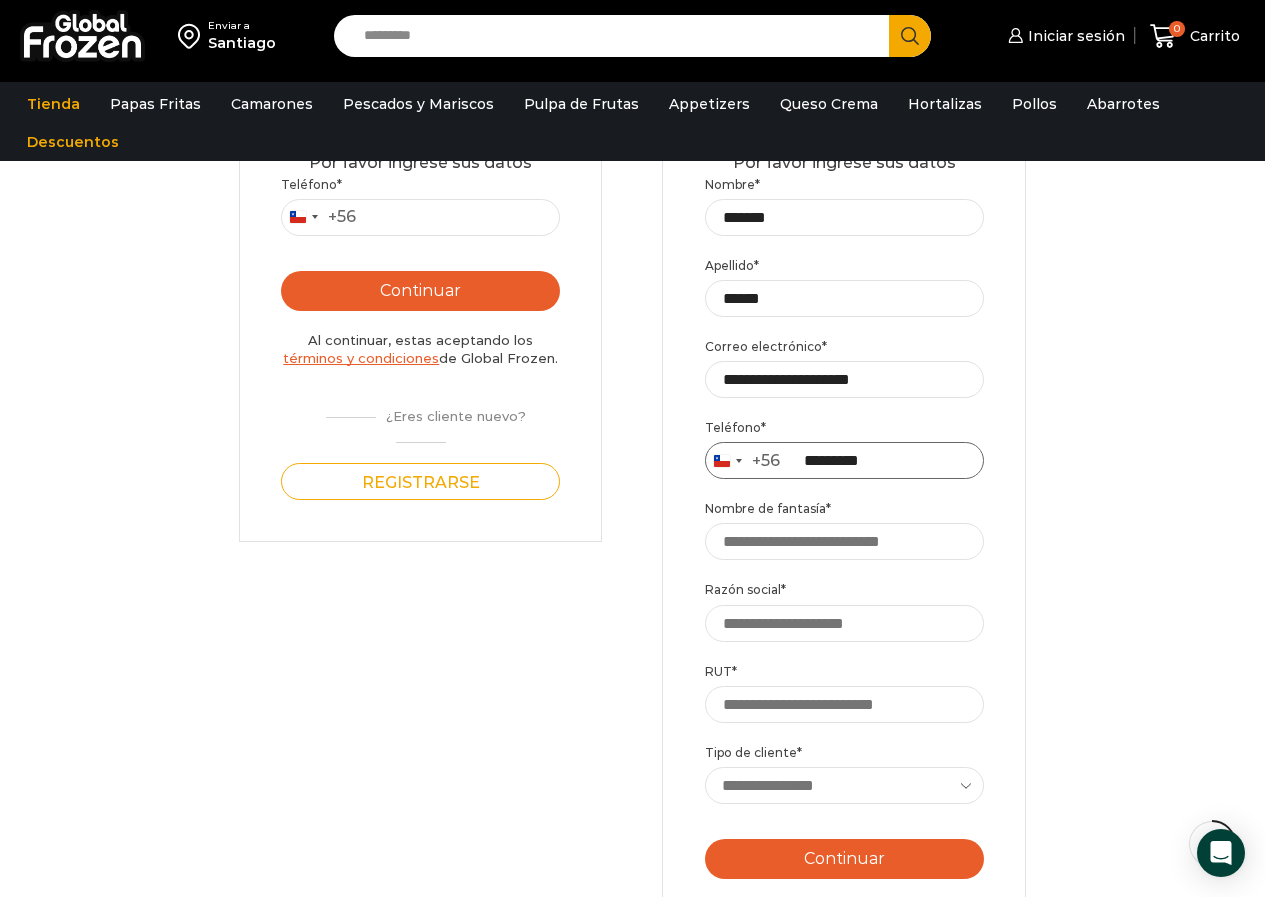 click on "*********" at bounding box center (844, 460) 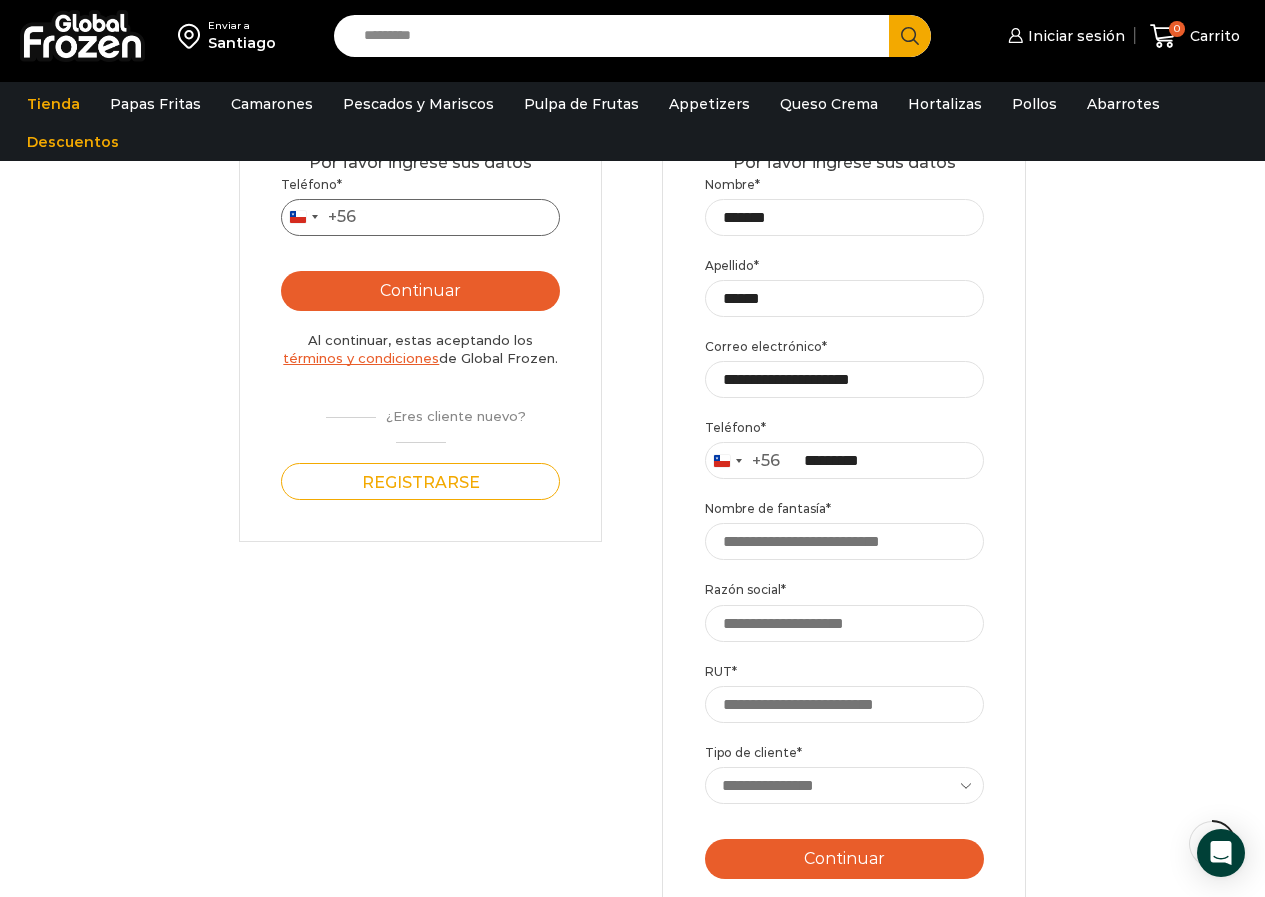 click on "Teléfono
*" at bounding box center (420, 217) 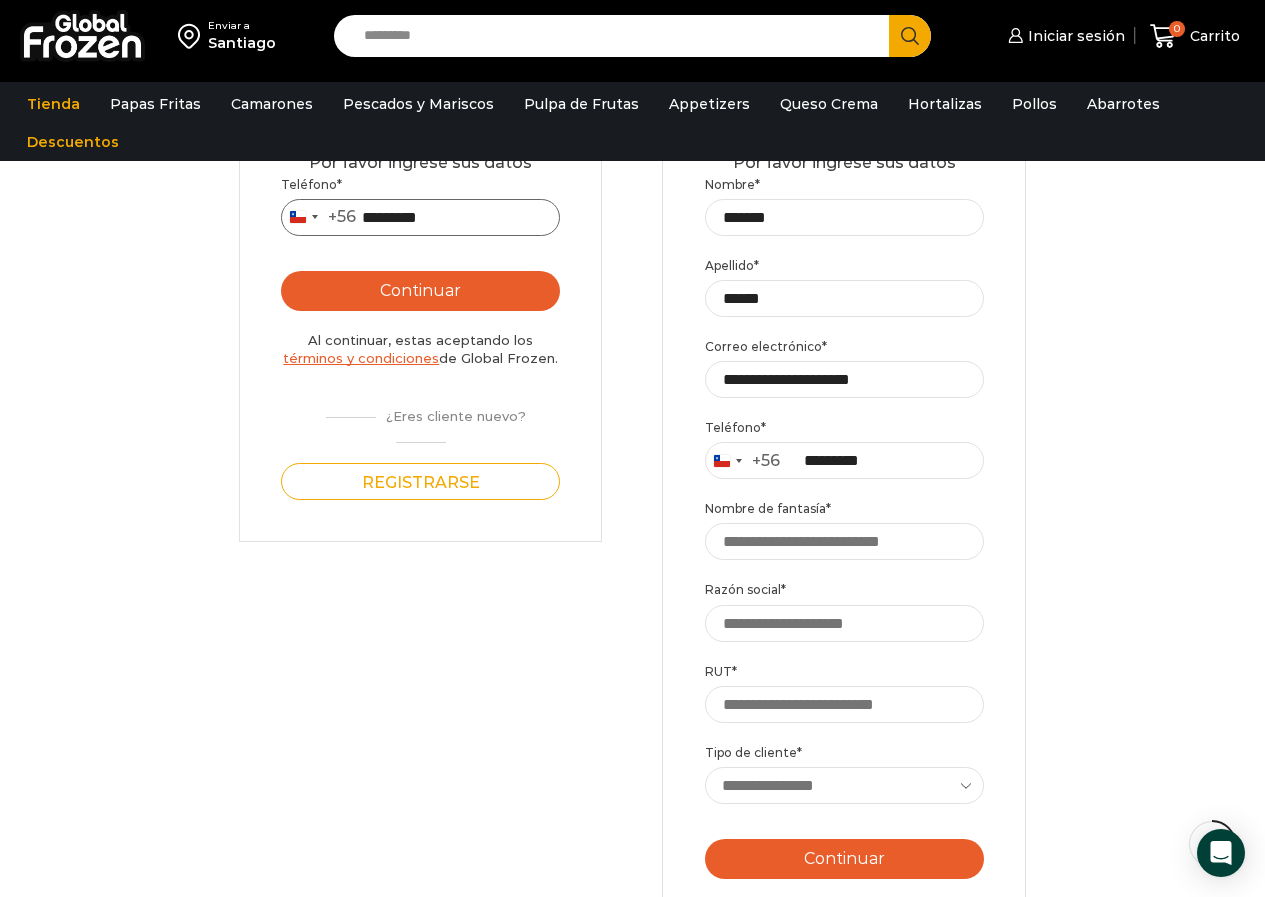 type on "*********" 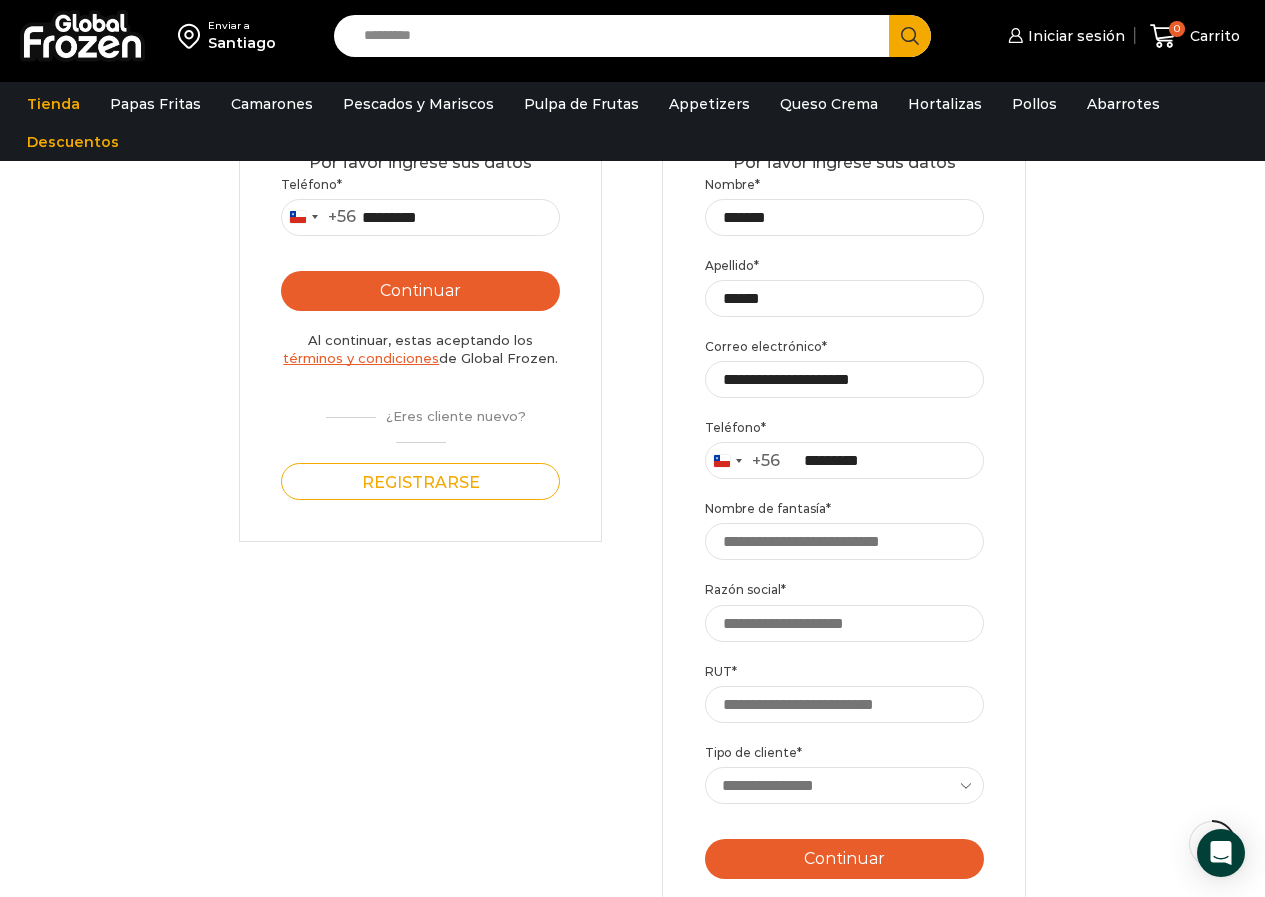 click on "Continuar" at bounding box center (420, 291) 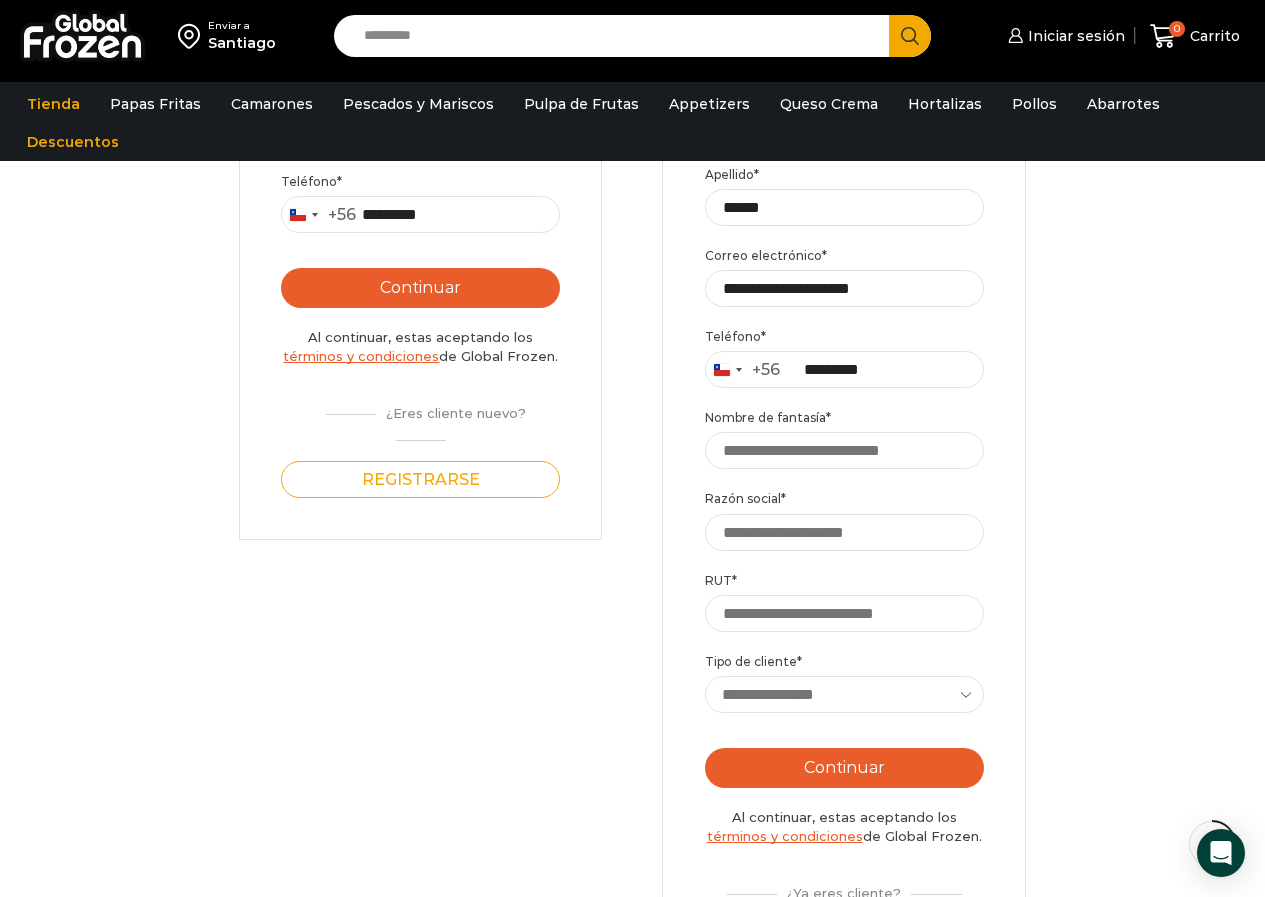 scroll, scrollTop: 400, scrollLeft: 0, axis: vertical 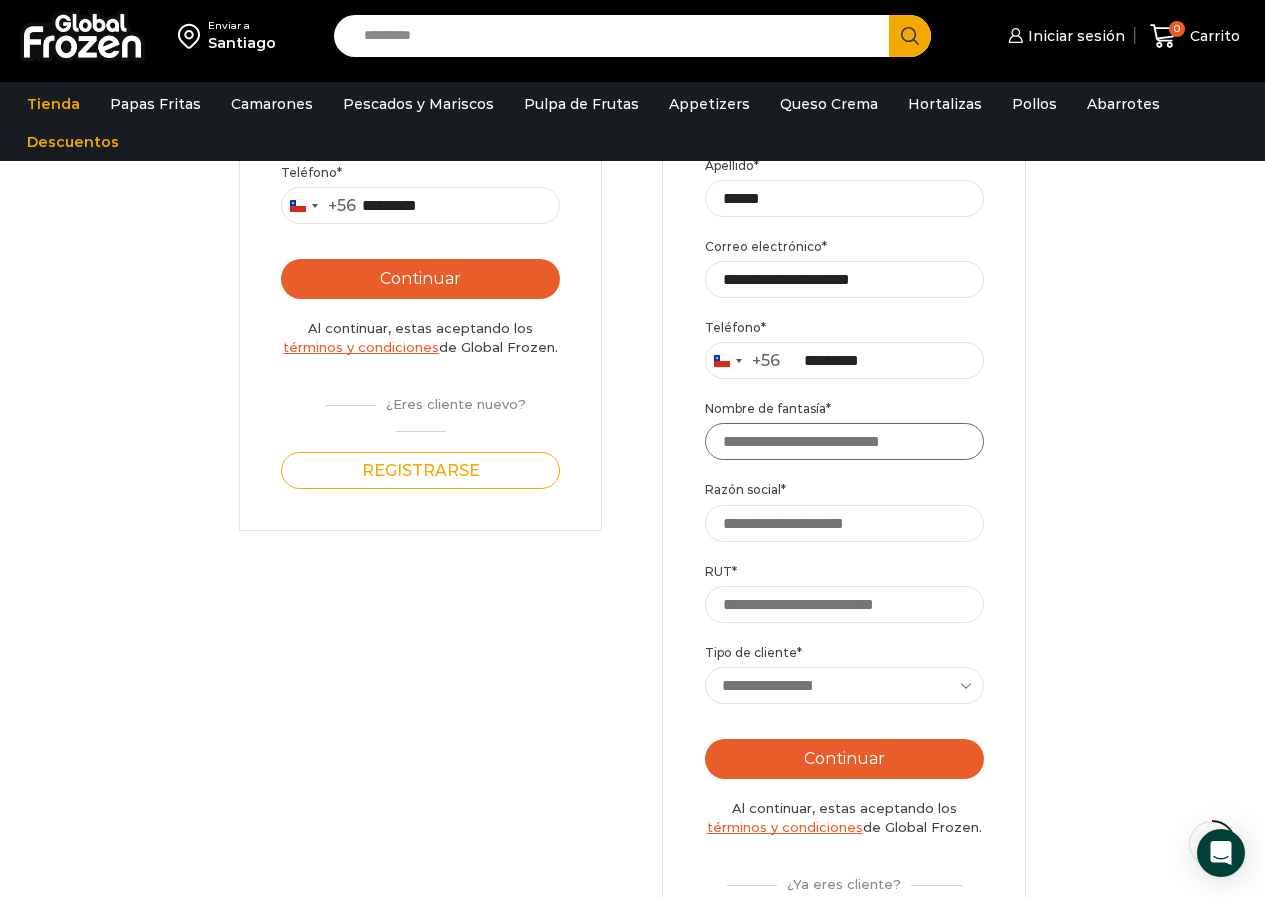 click on "Nombre de fantasía  *" at bounding box center (844, 441) 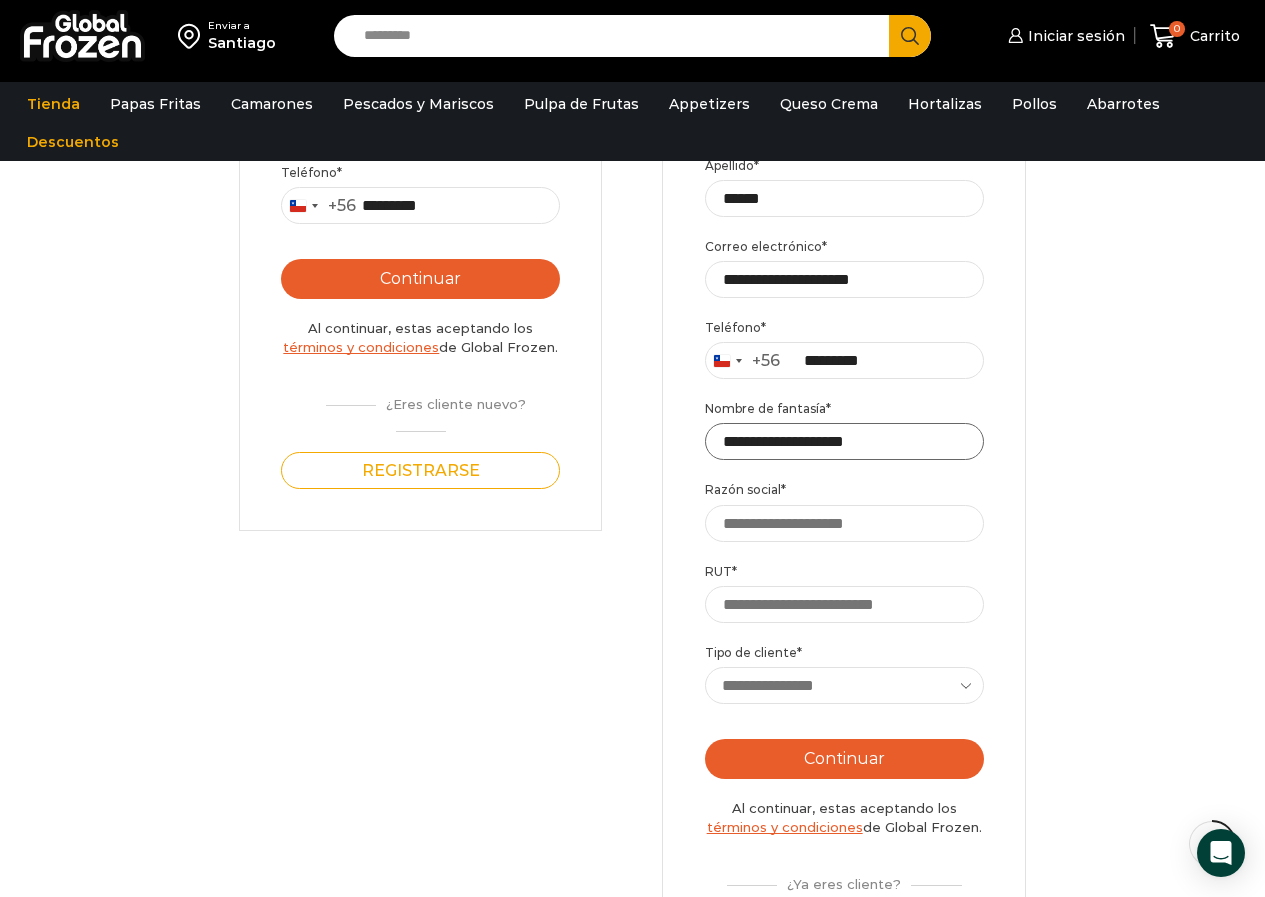 type on "**********" 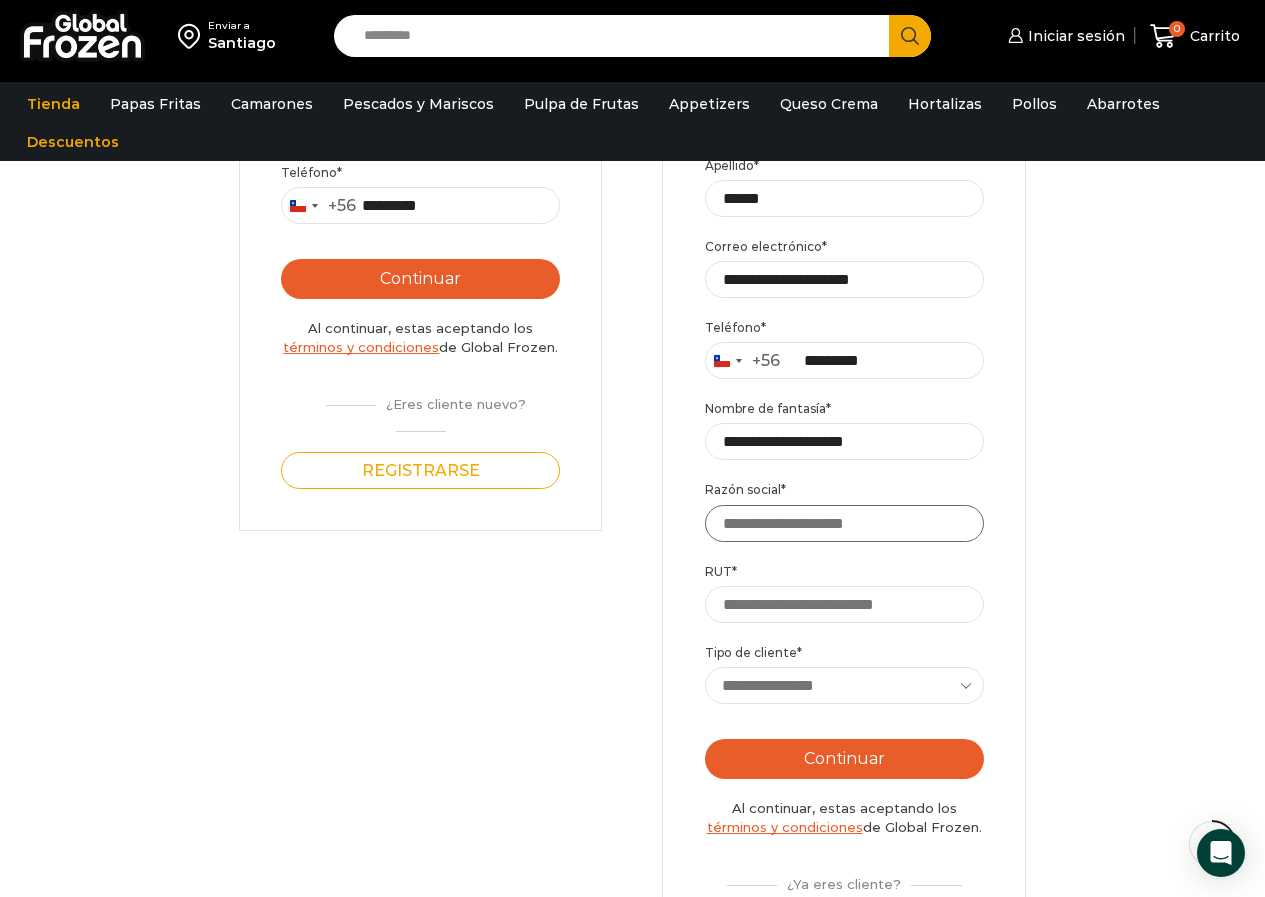 click on "Razón social  *" at bounding box center [844, 523] 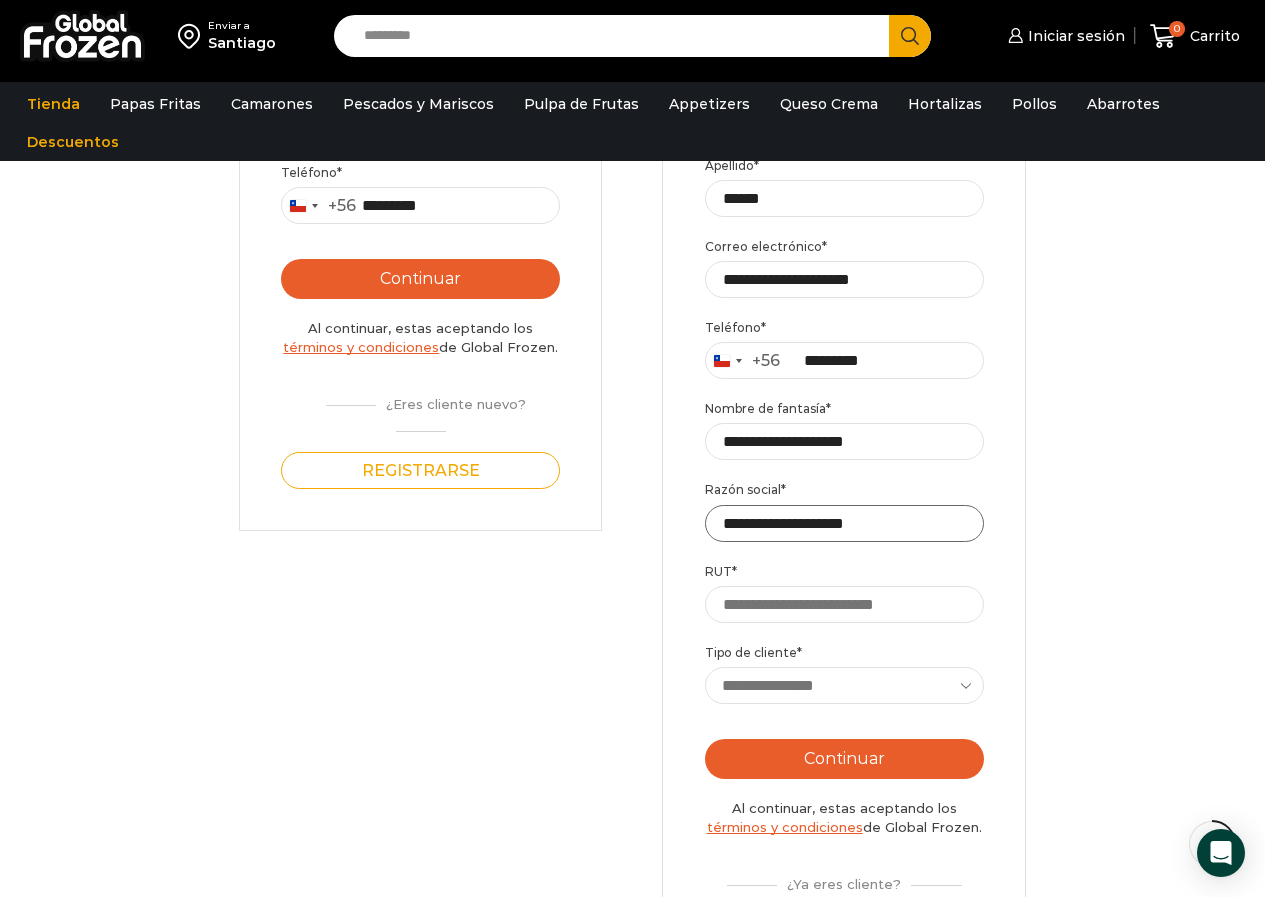 type on "**********" 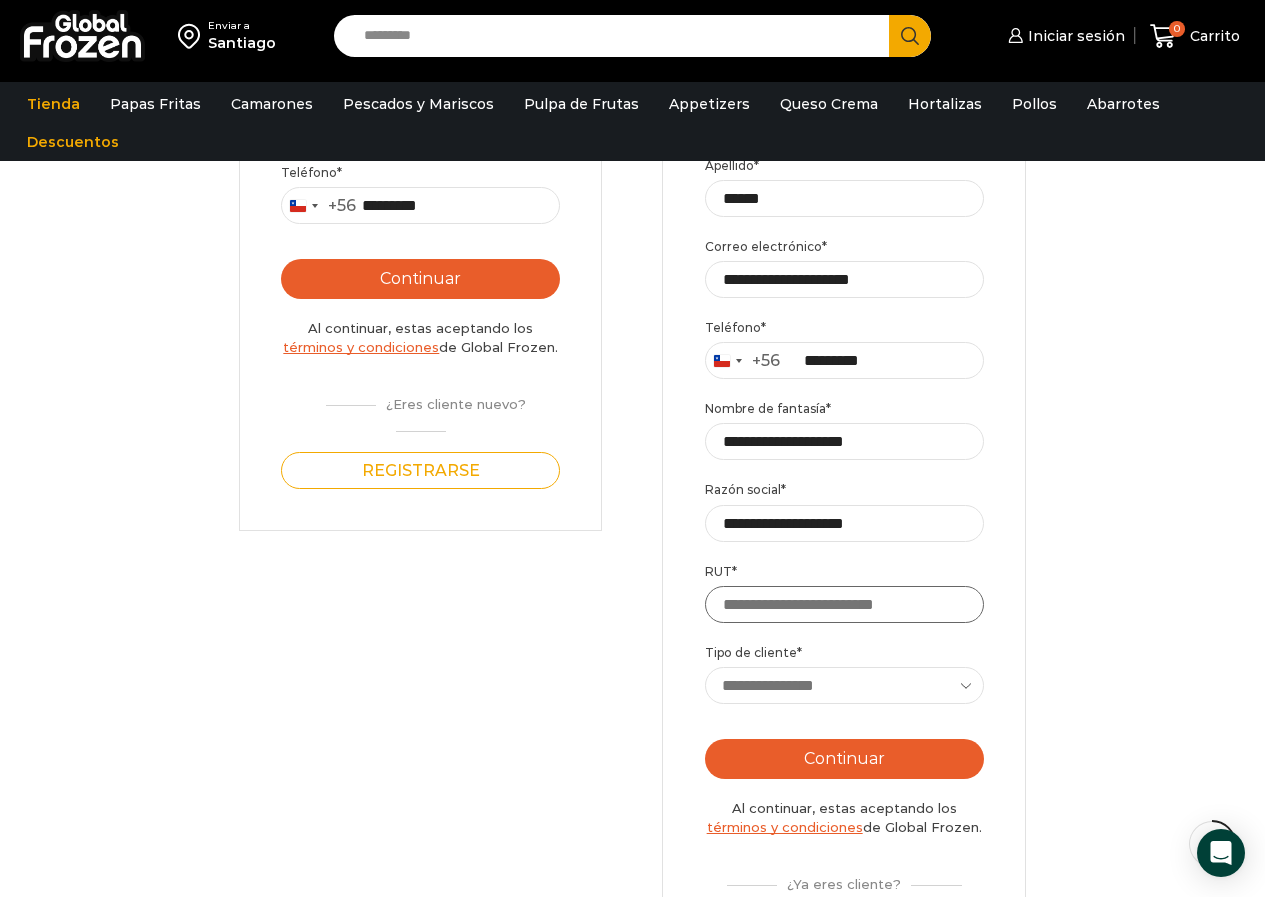 click on "RUT  *" at bounding box center [844, 604] 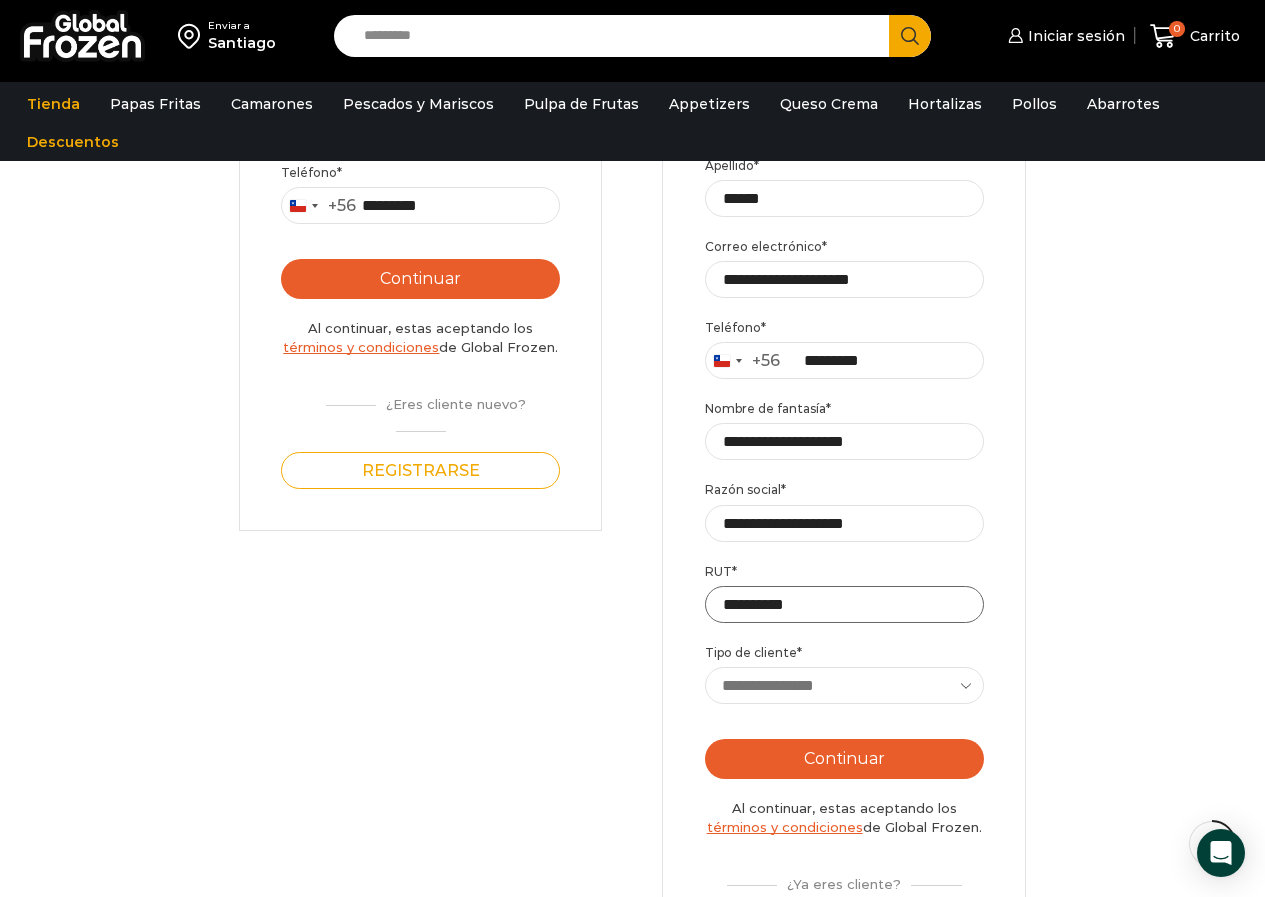 type on "**********" 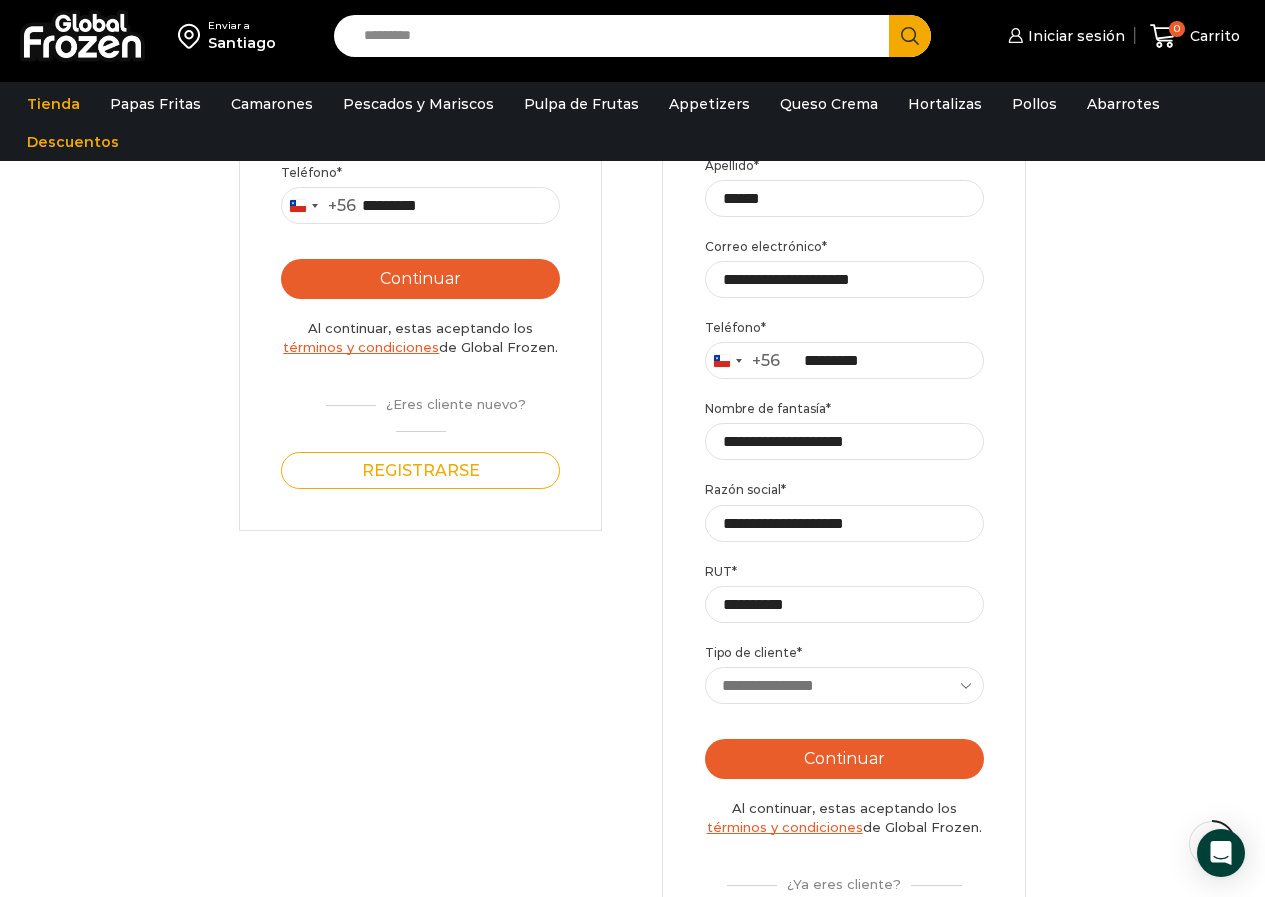 click on "**********" at bounding box center (844, 685) 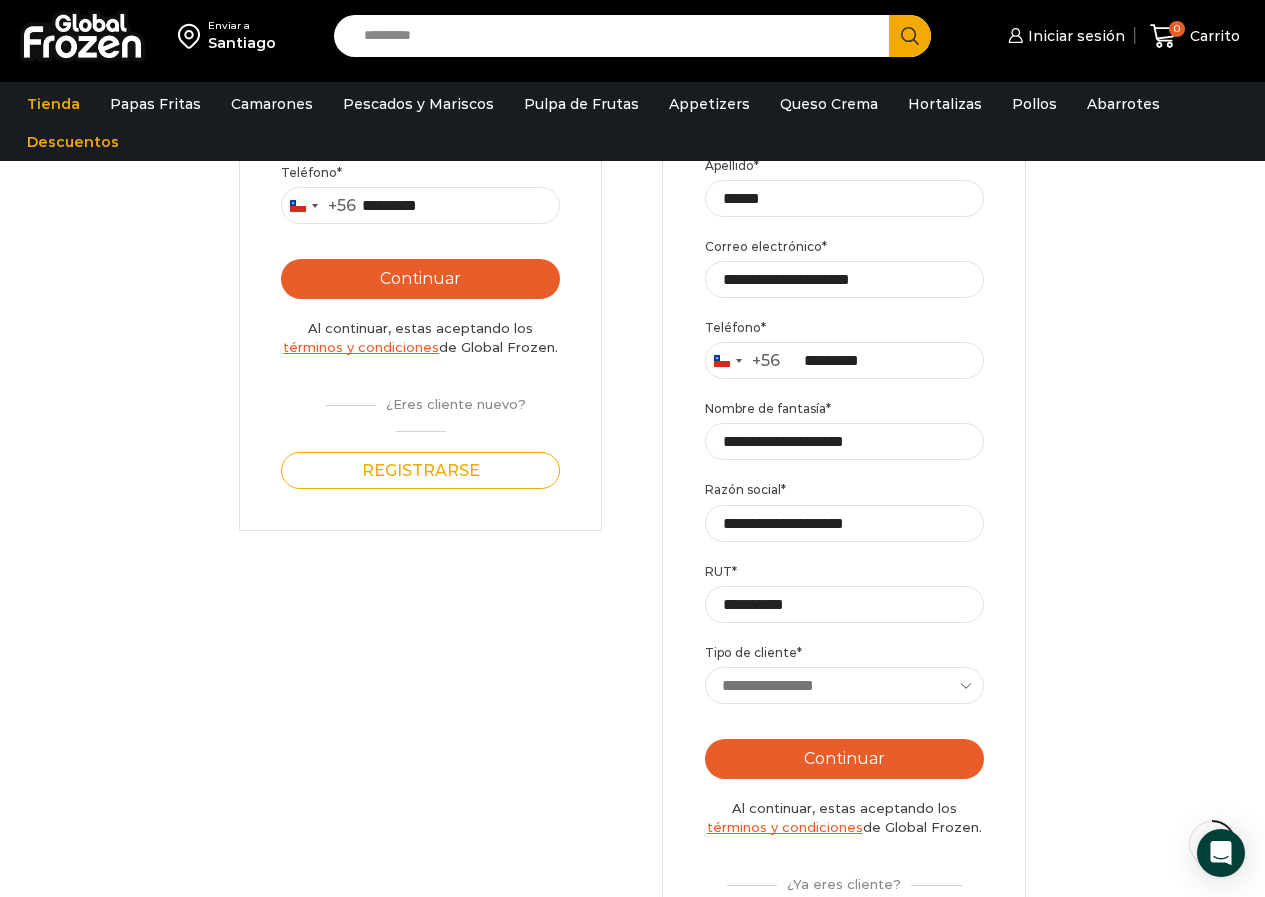 select on "******" 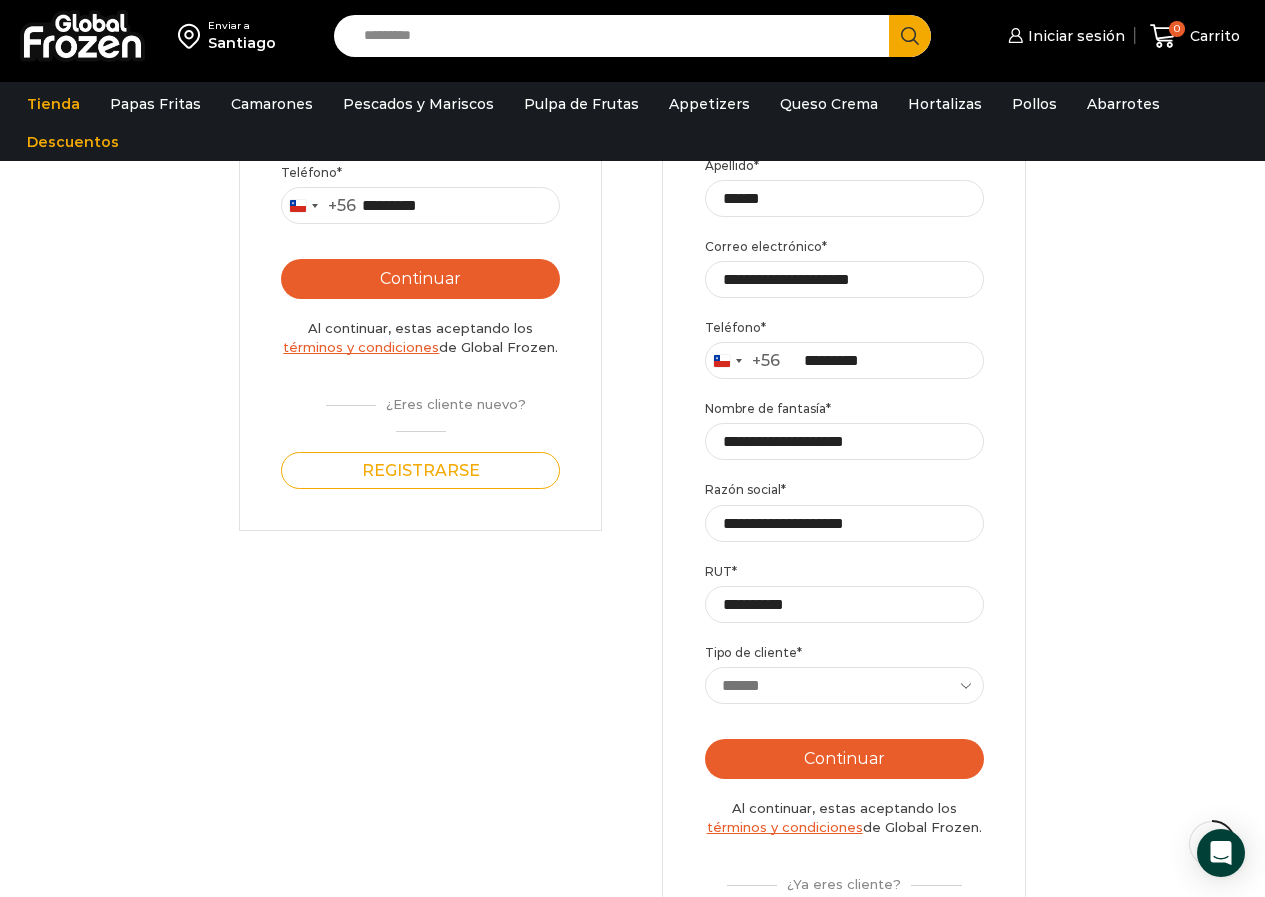 click on "**********" at bounding box center [844, 685] 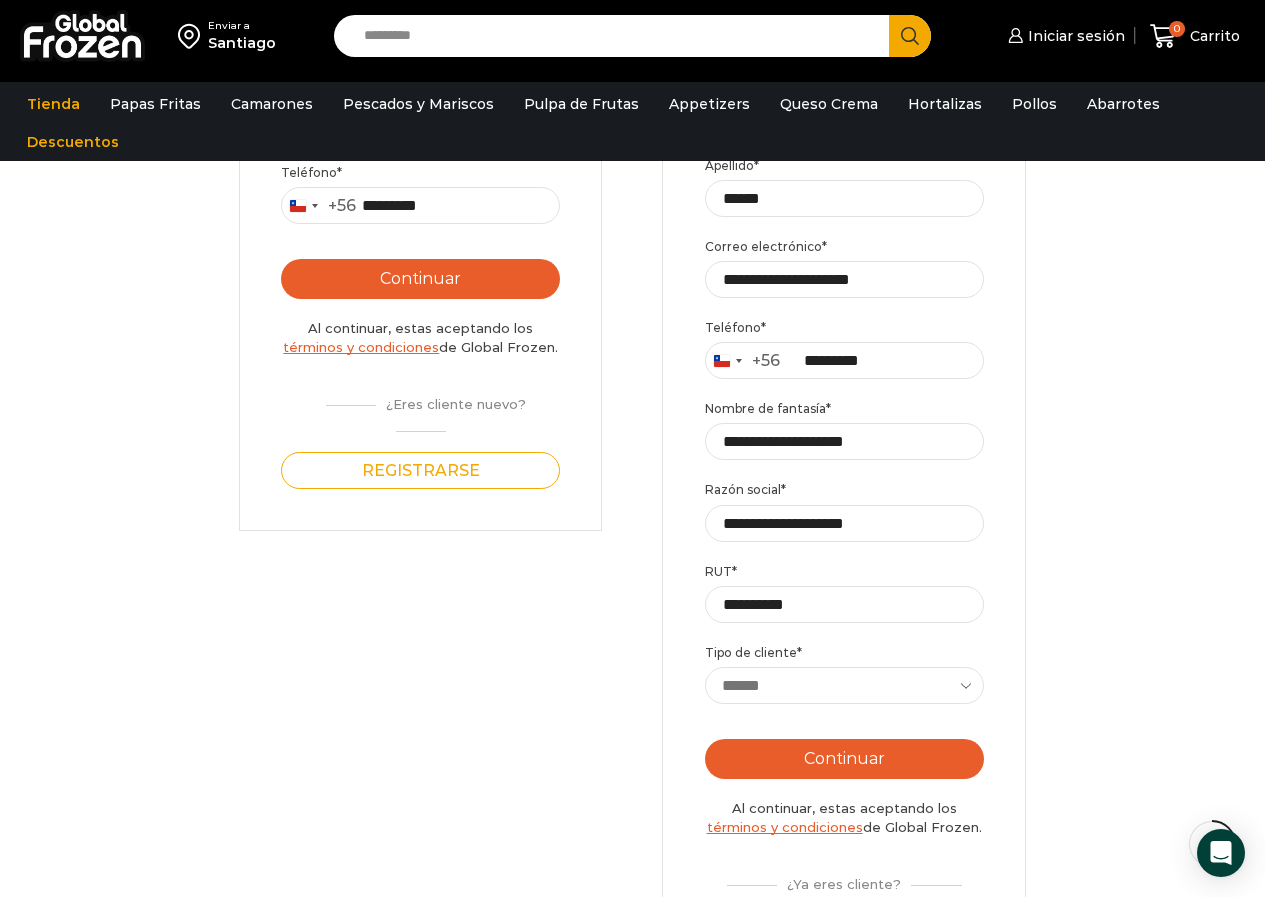 click on "Continuar" at bounding box center [844, 759] 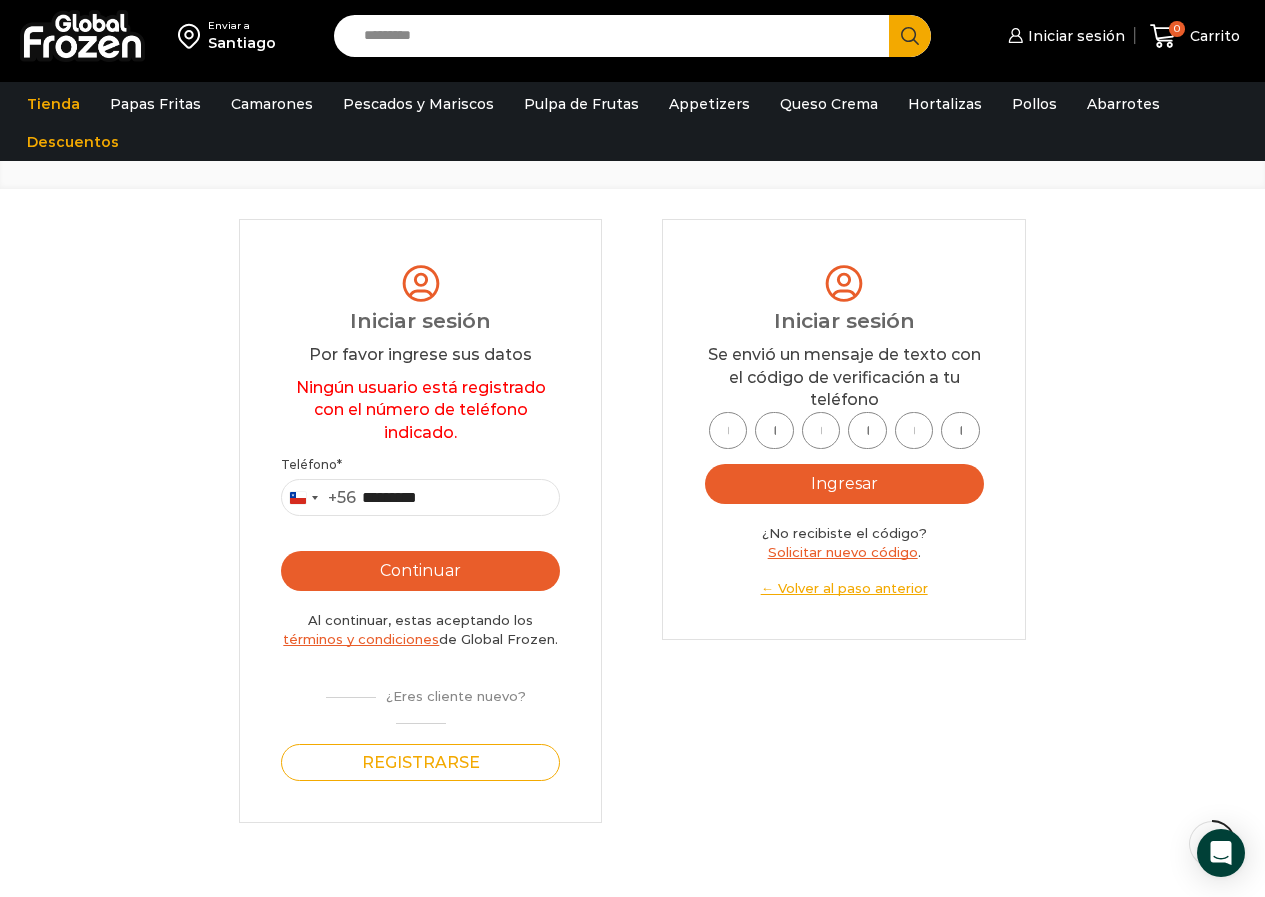 scroll, scrollTop: 100, scrollLeft: 0, axis: vertical 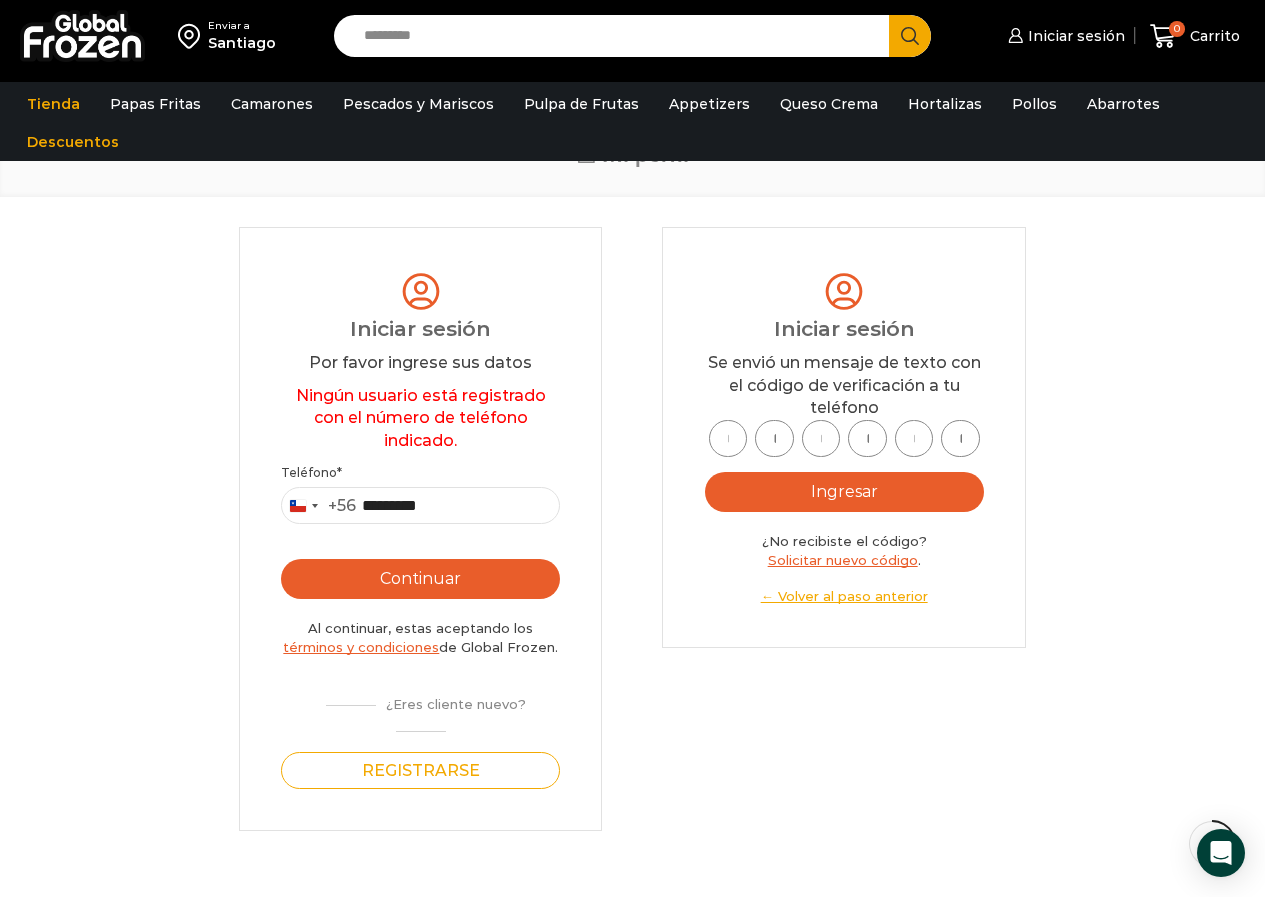 click at bounding box center (728, 438) 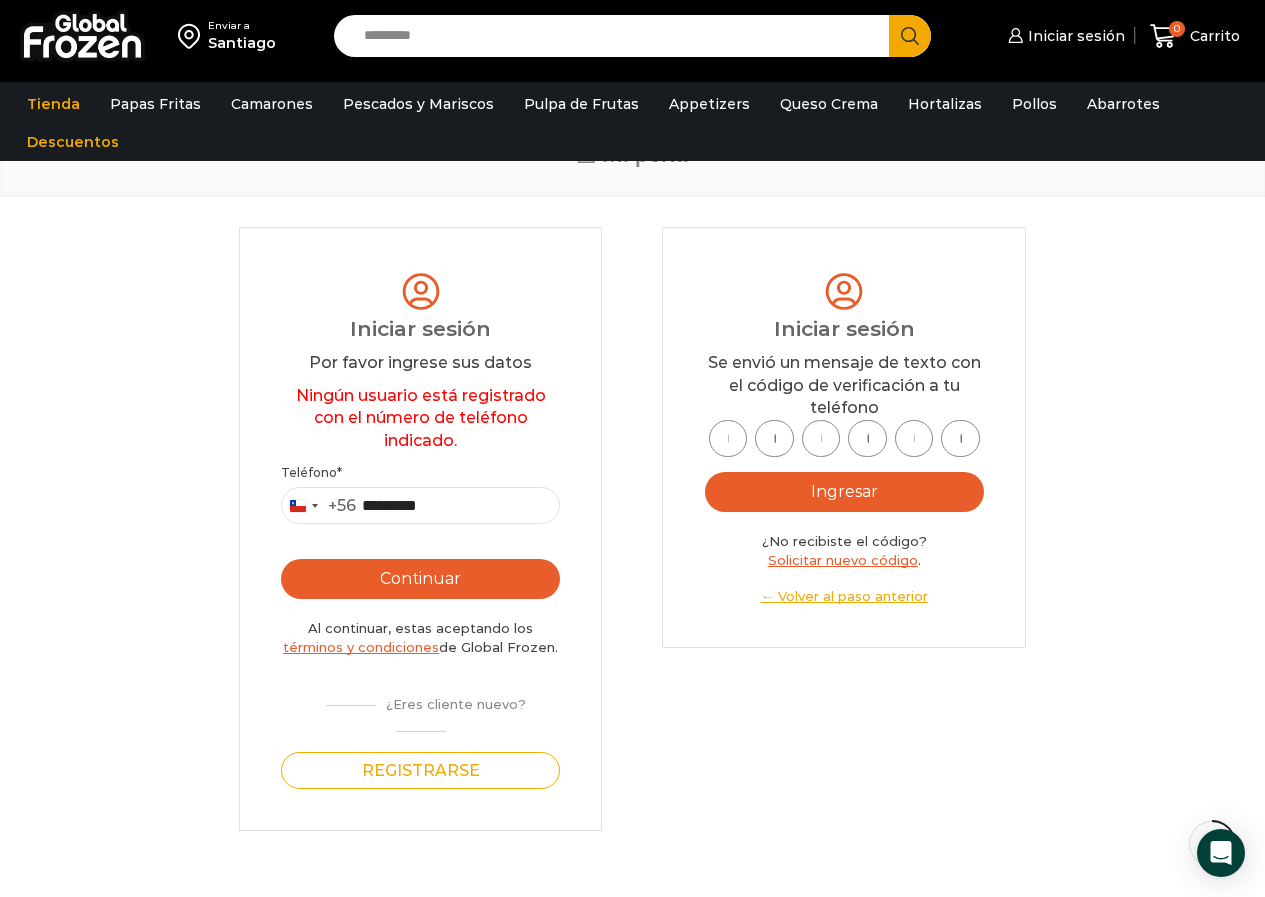 type on "*" 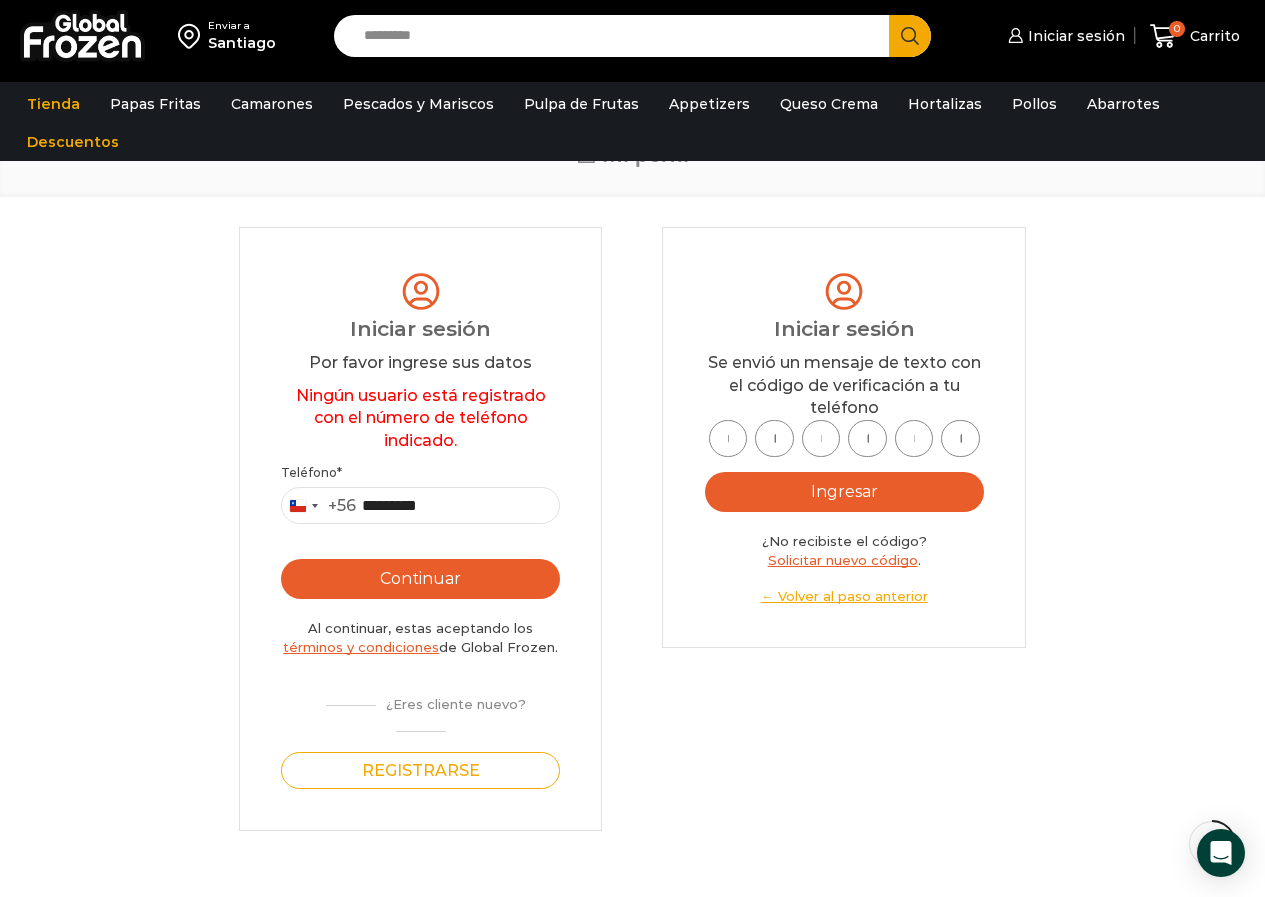 type on "*" 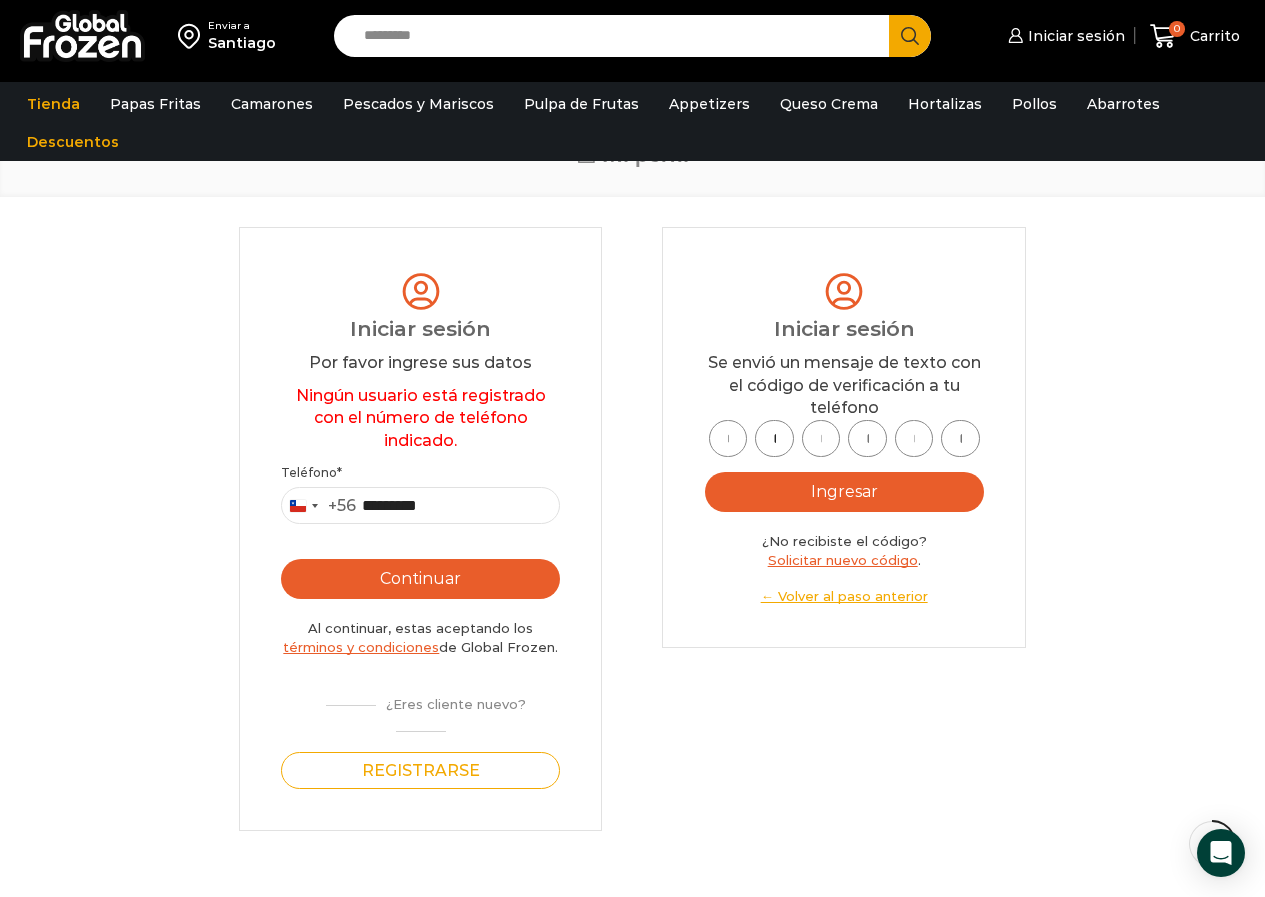 type on "*" 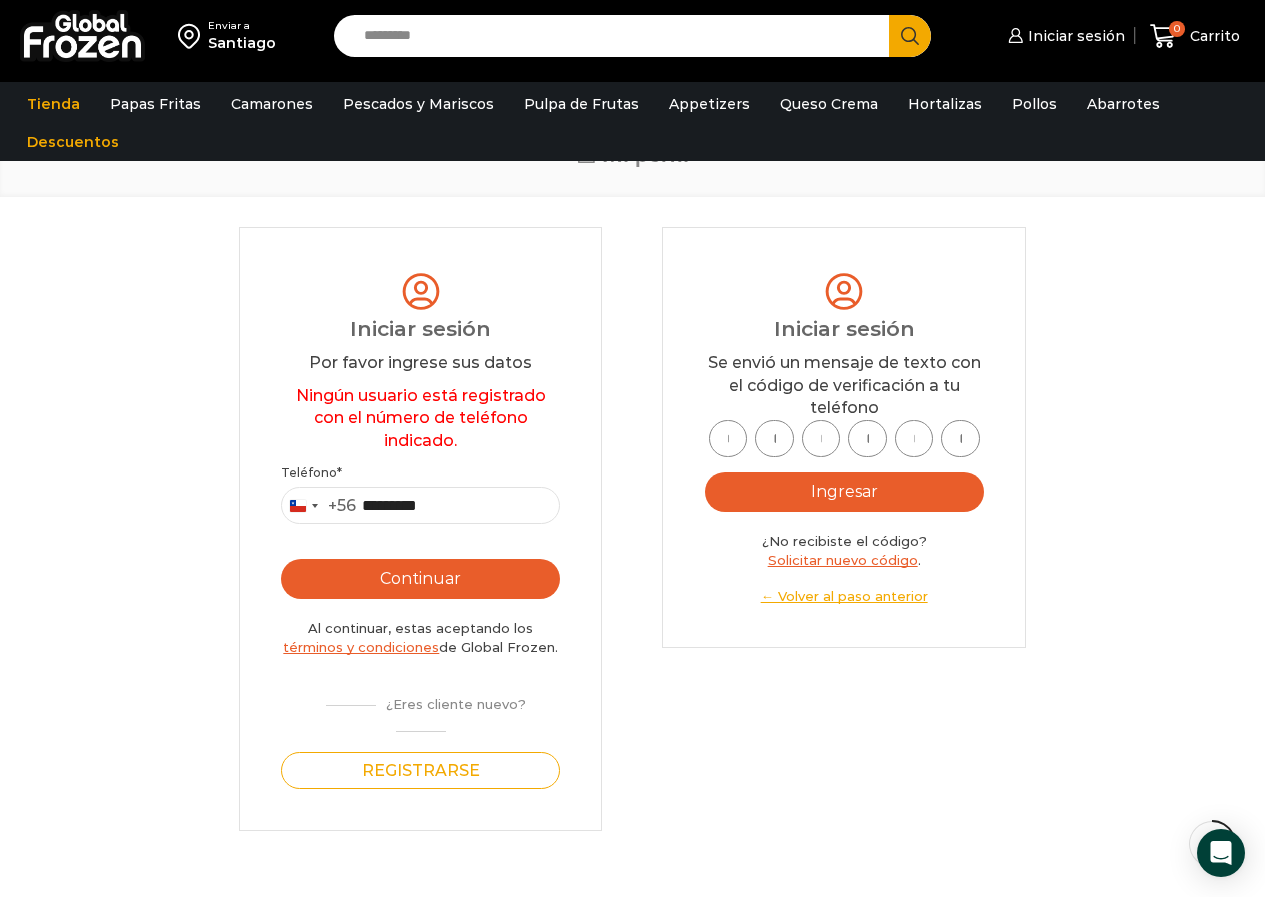 scroll, scrollTop: 0, scrollLeft: 0, axis: both 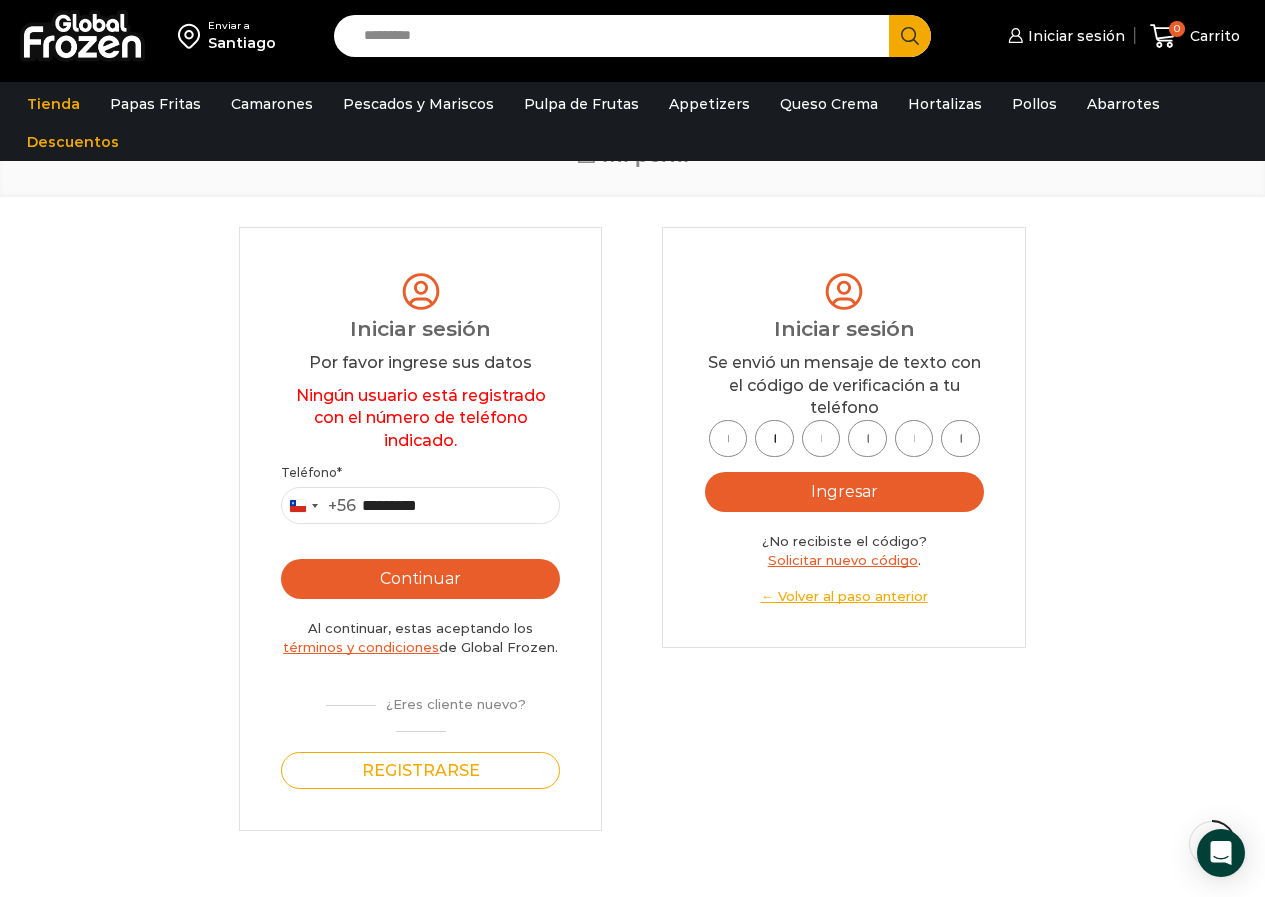 type on "*" 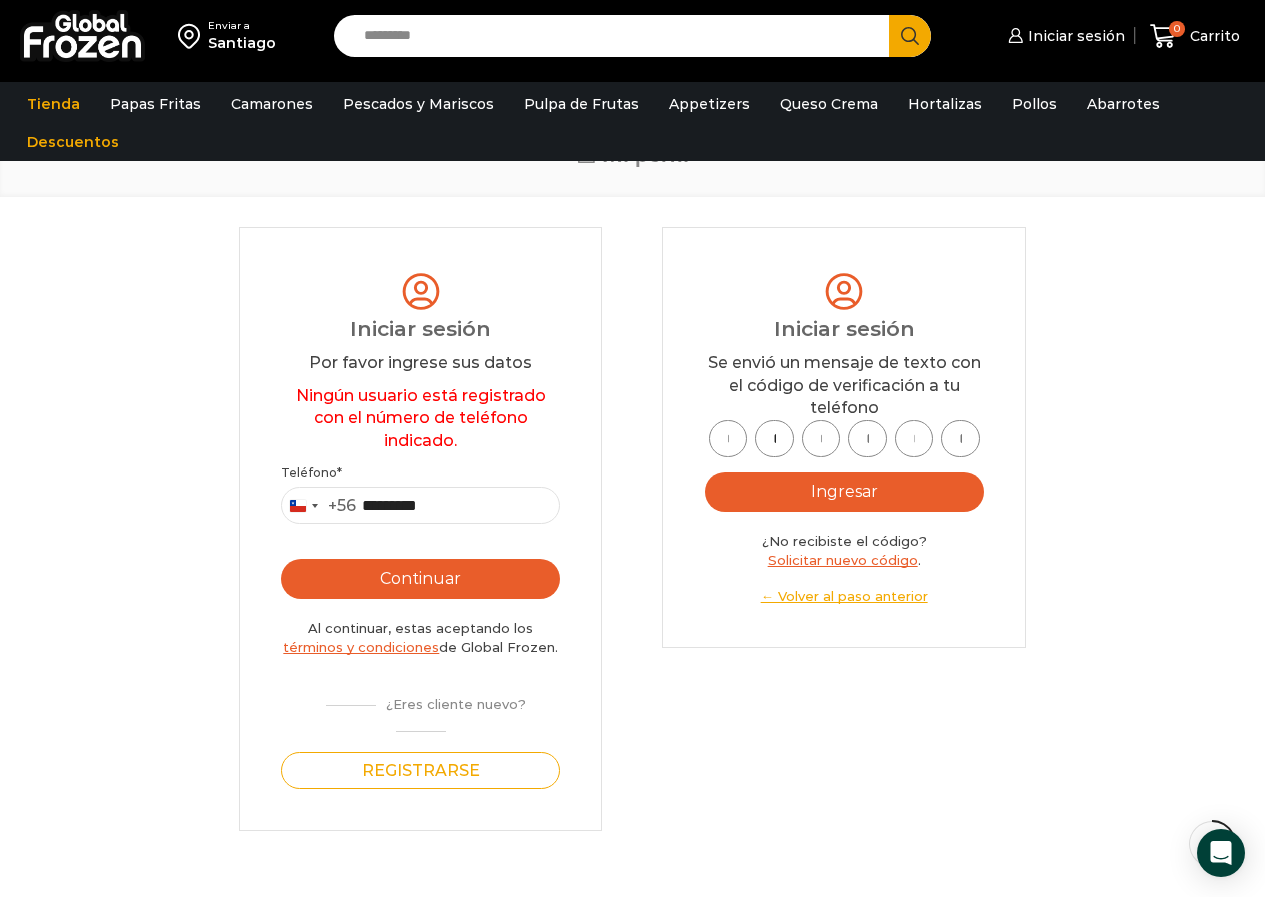 type on "*" 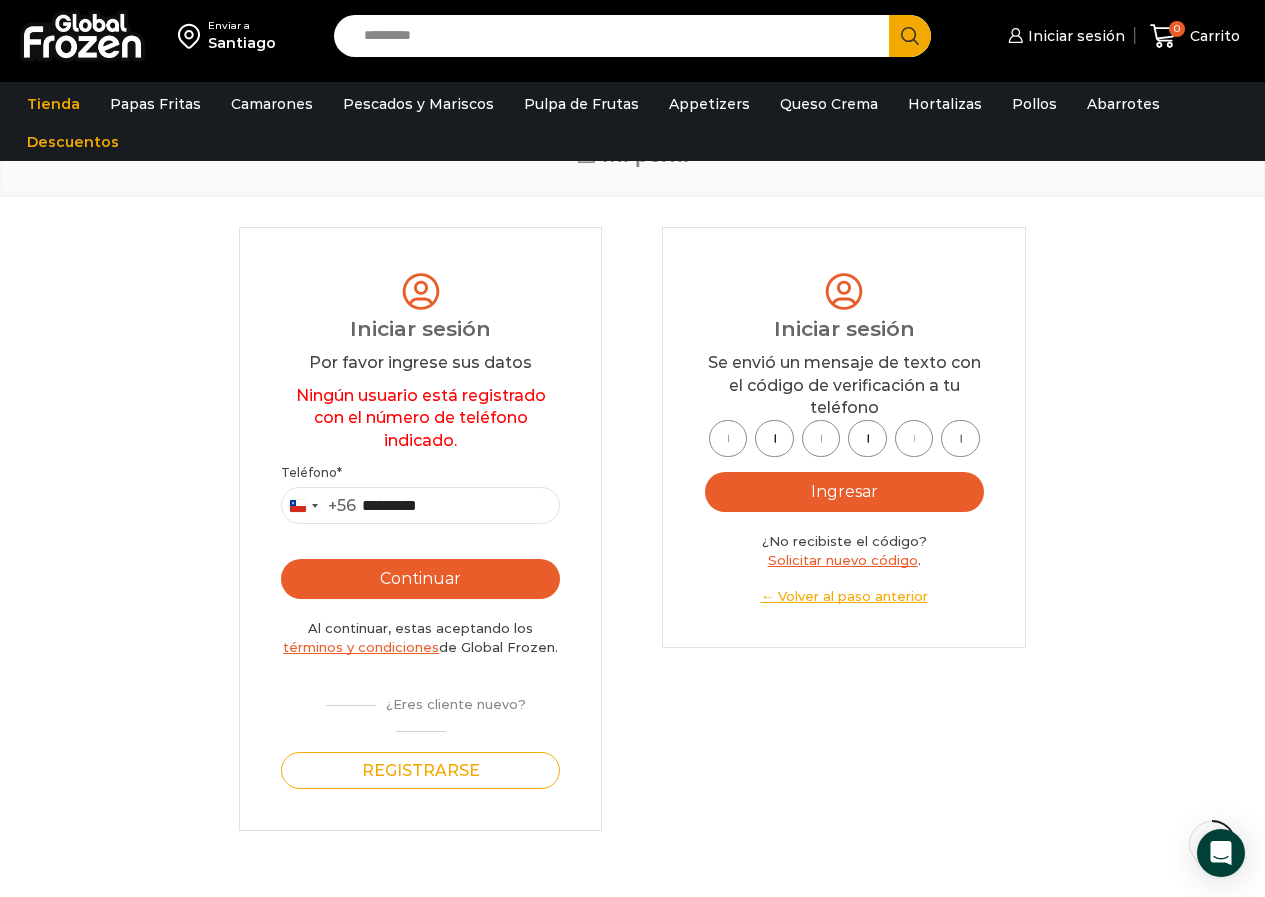 type on "*" 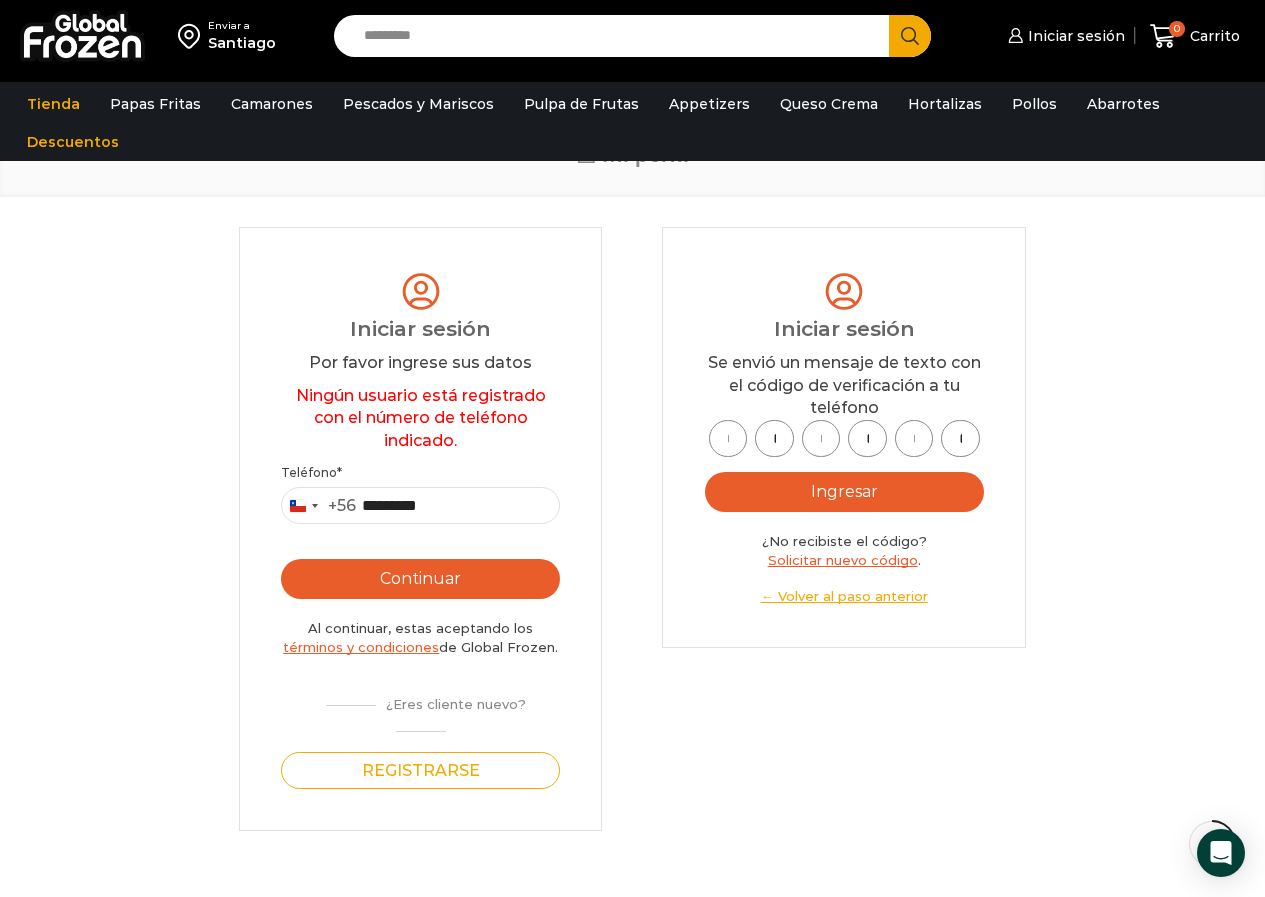 scroll, scrollTop: 0, scrollLeft: 7, axis: horizontal 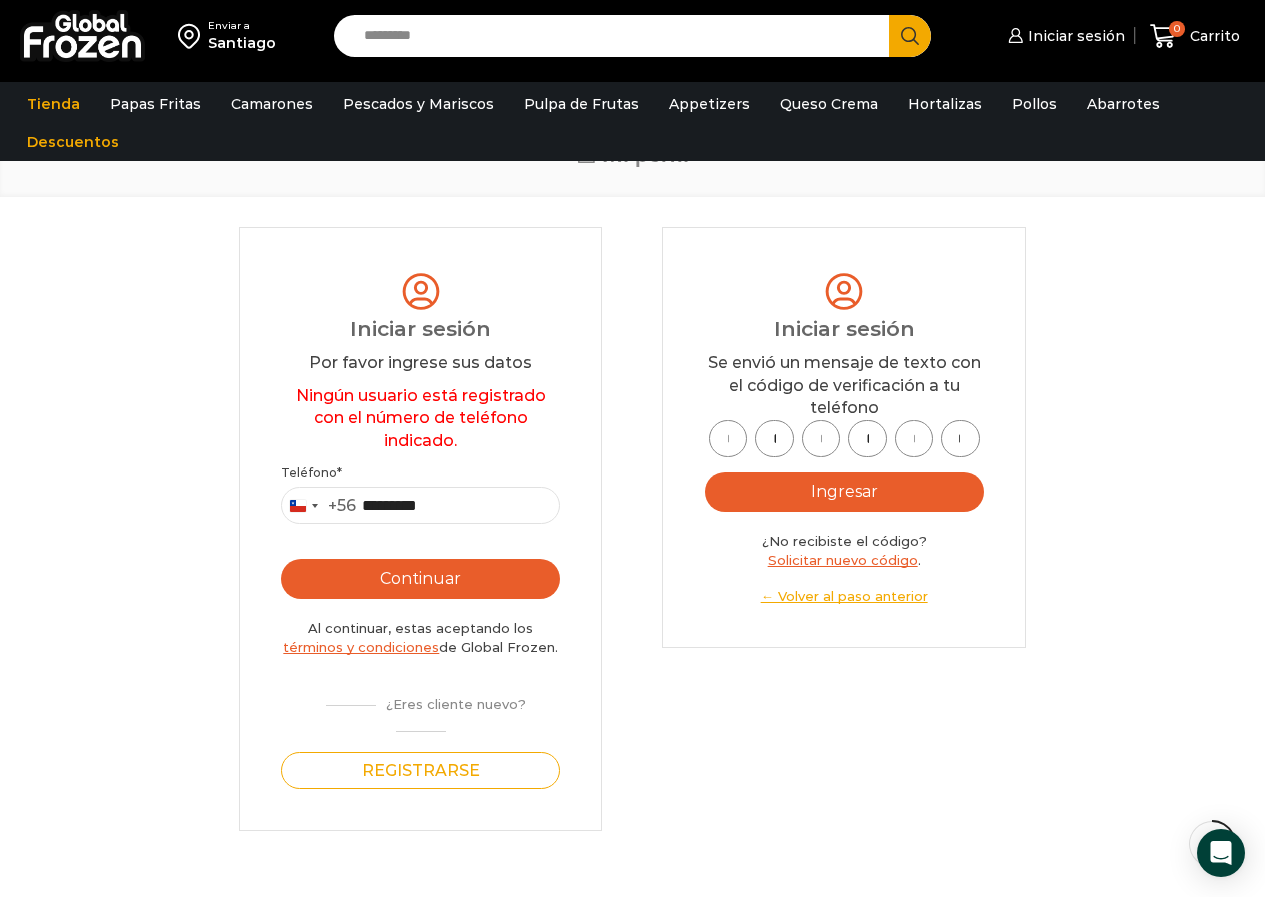 type on "*" 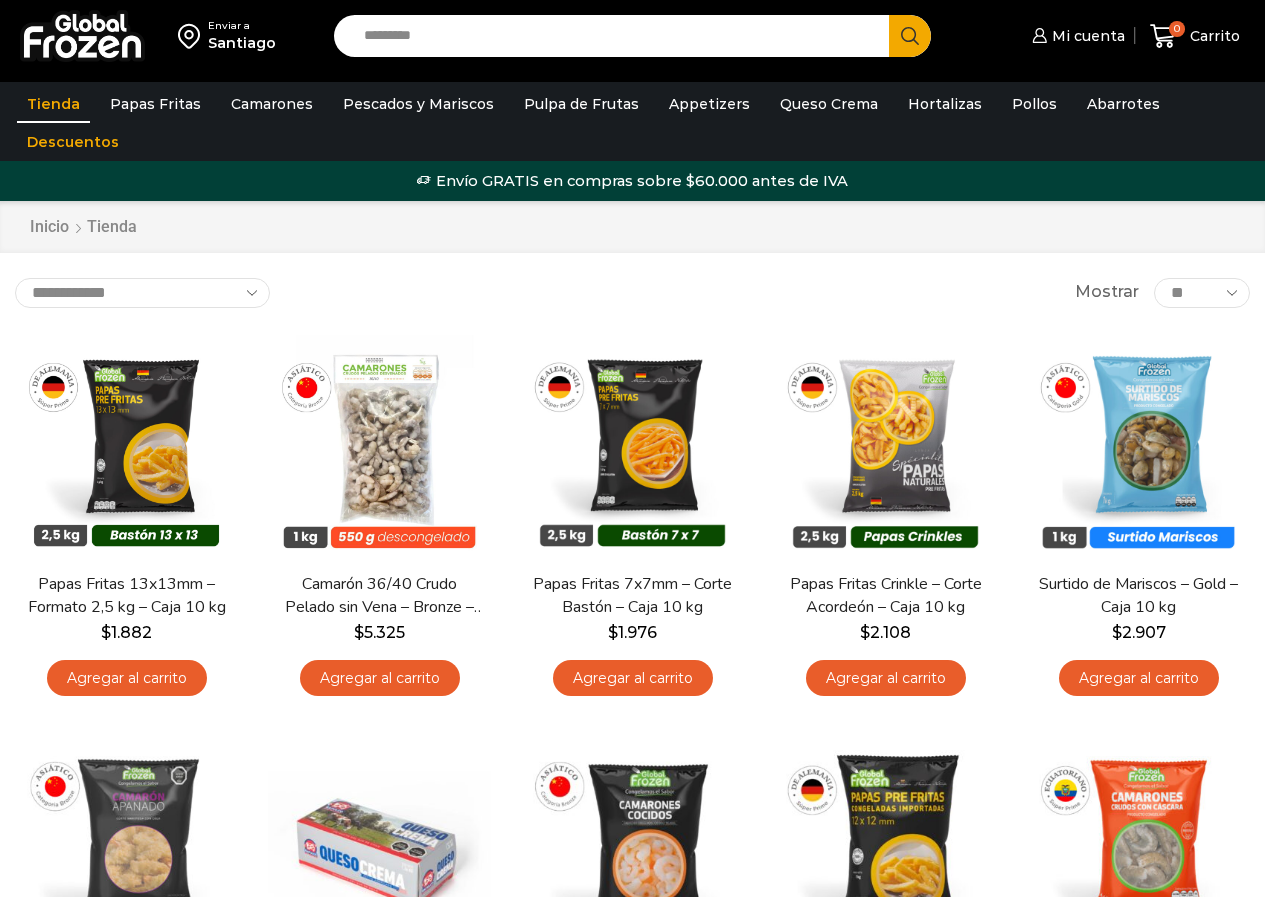 scroll, scrollTop: 0, scrollLeft: 0, axis: both 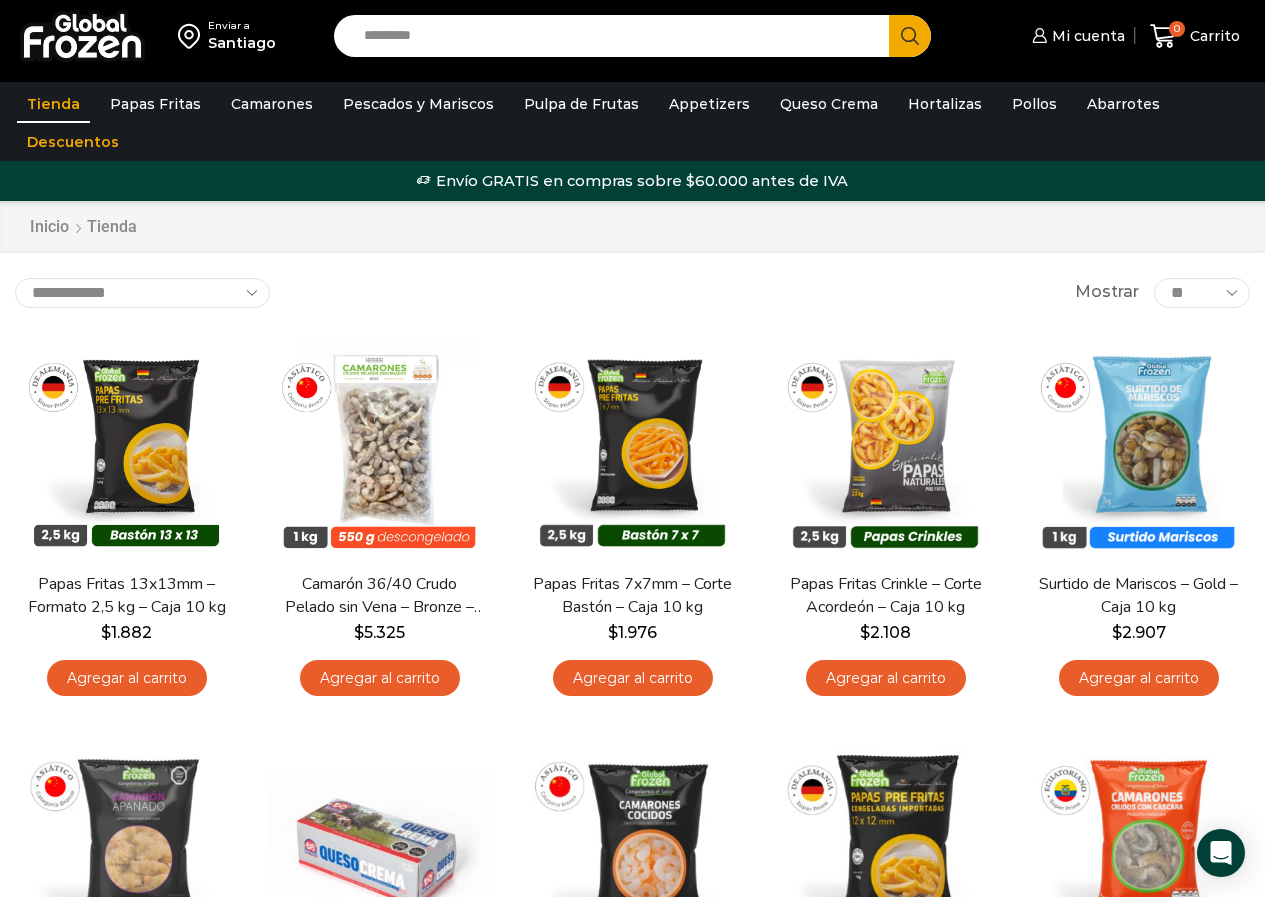 click on "Search input" at bounding box center (617, 36) 